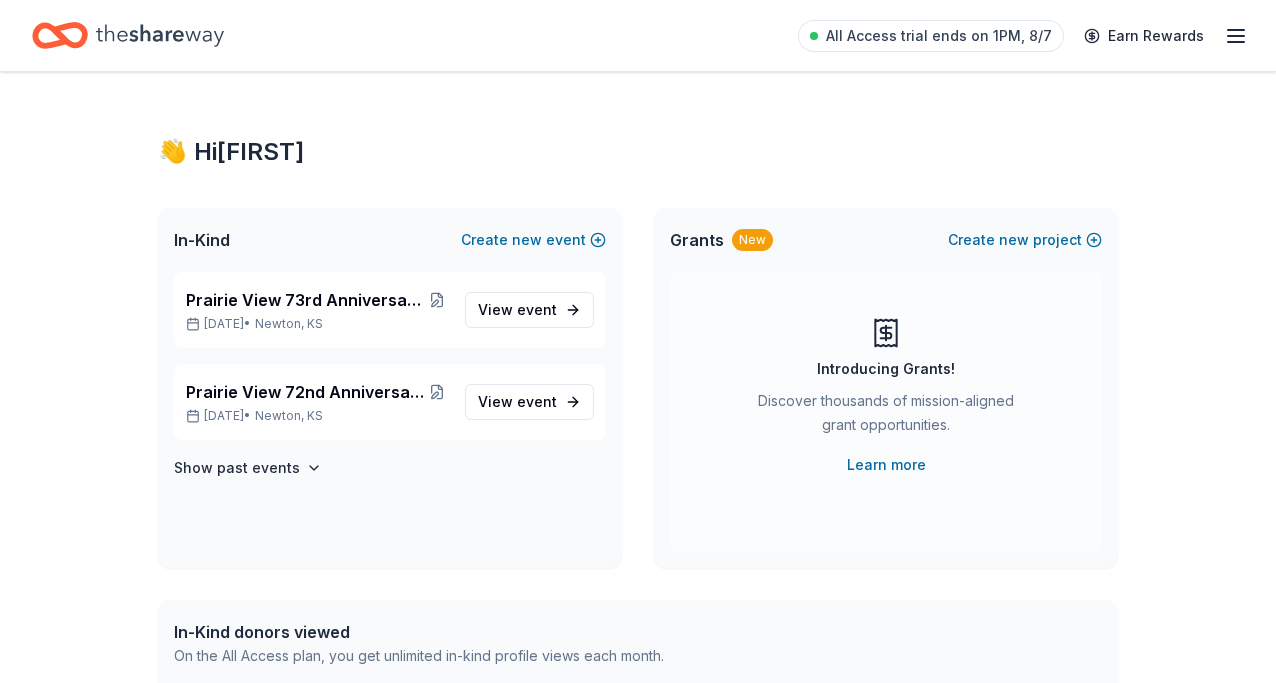 scroll, scrollTop: 0, scrollLeft: 0, axis: both 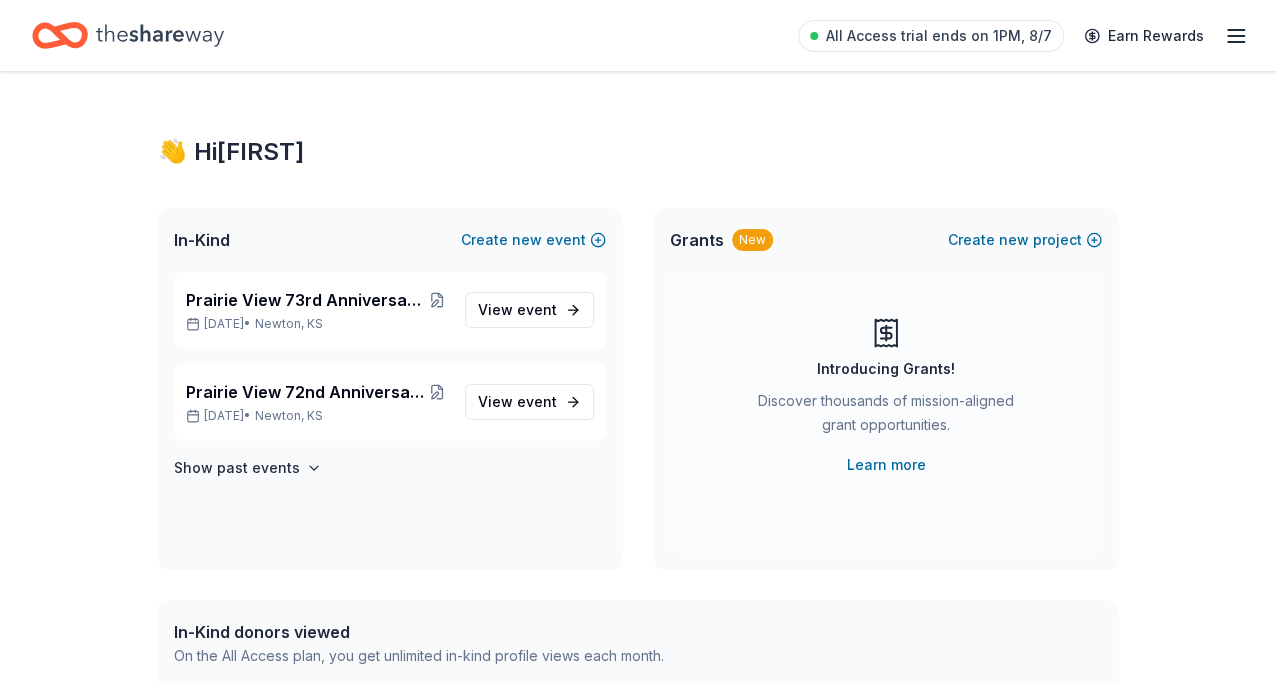 click 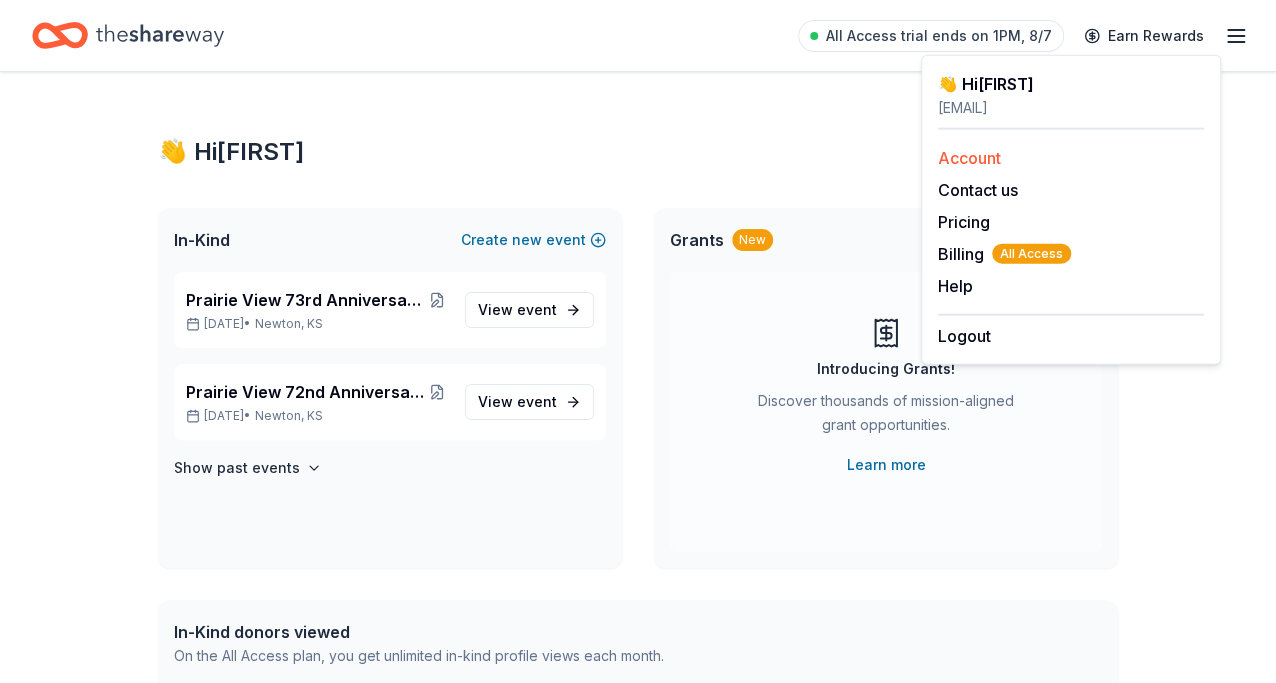click on "Account" at bounding box center (969, 158) 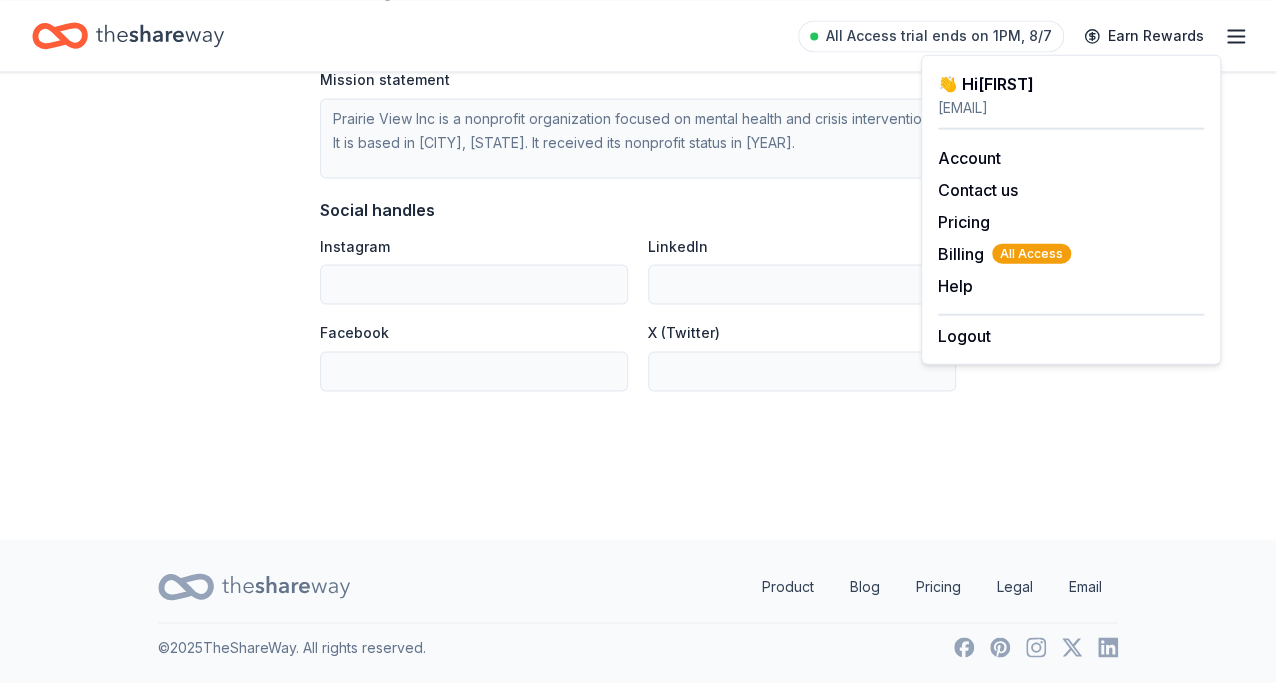 scroll, scrollTop: 1599, scrollLeft: 0, axis: vertical 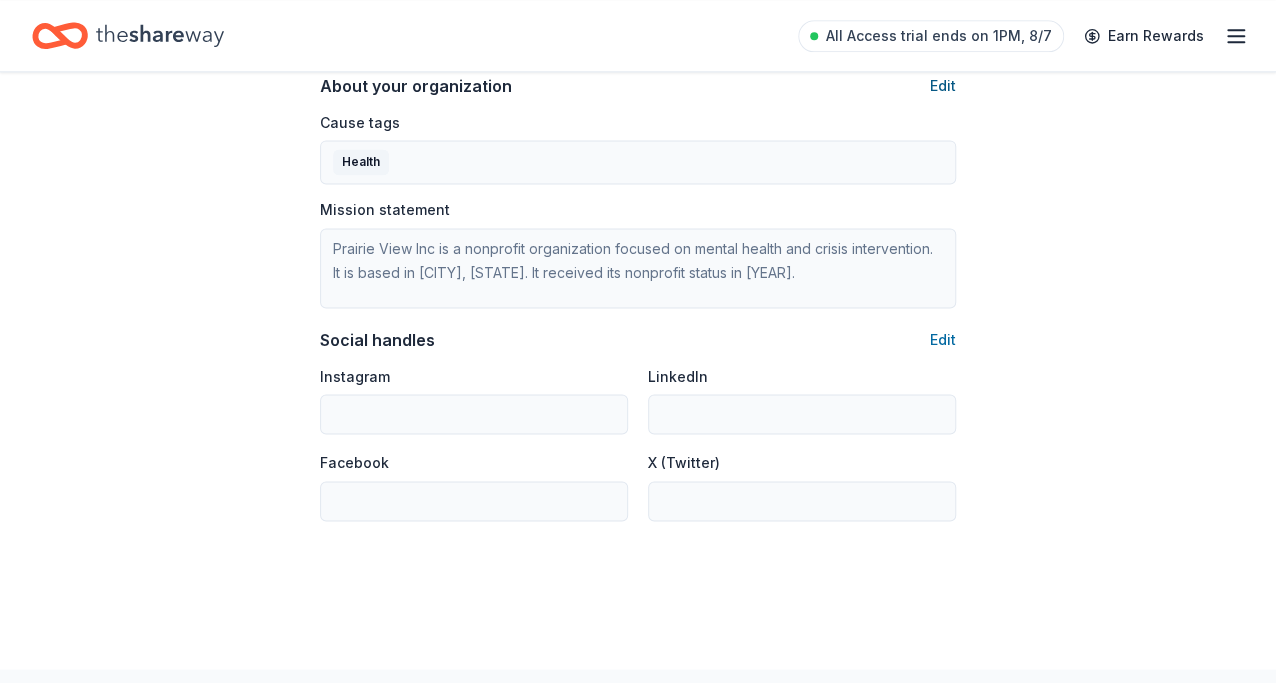 click on "Edit" at bounding box center [943, 86] 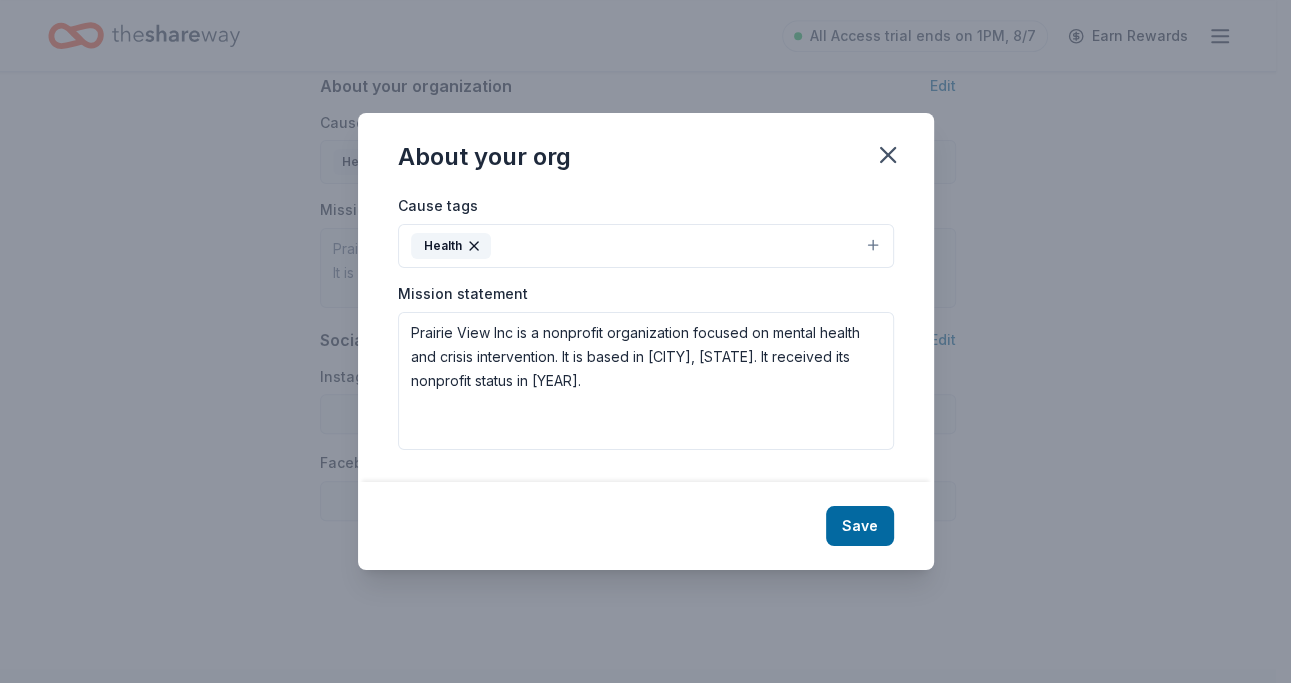 click on "Health" at bounding box center [646, 246] 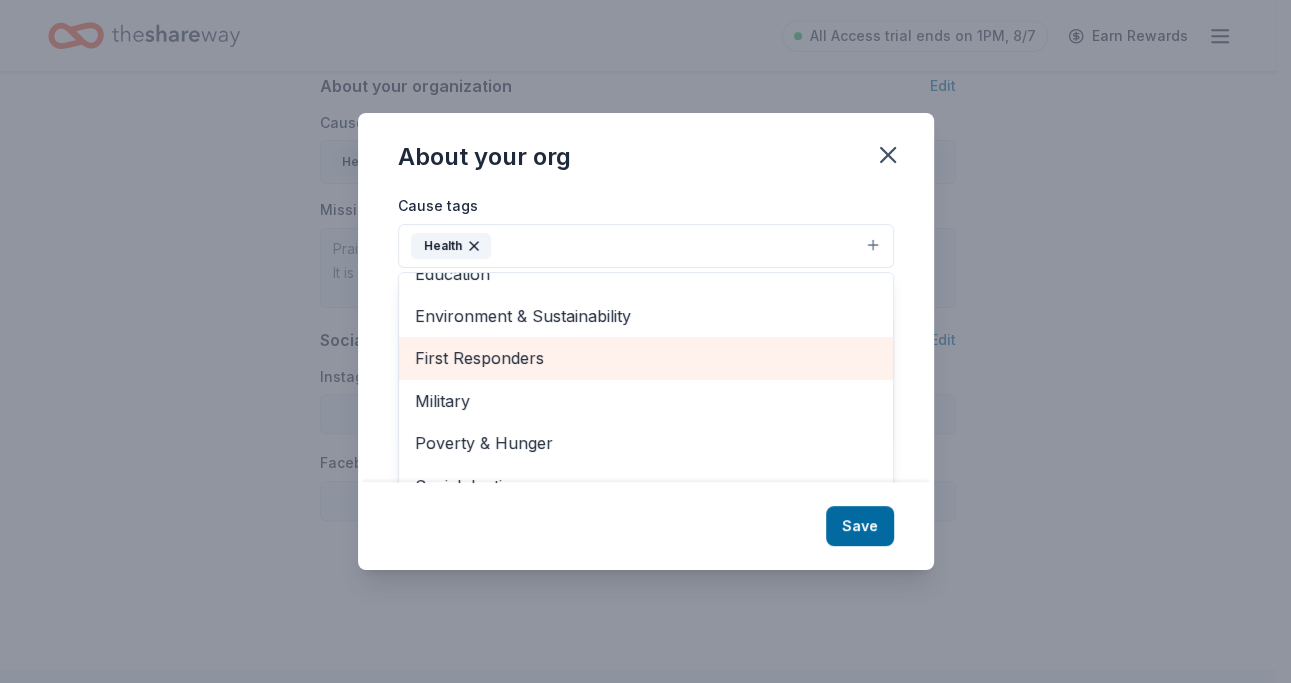 scroll, scrollTop: 294, scrollLeft: 0, axis: vertical 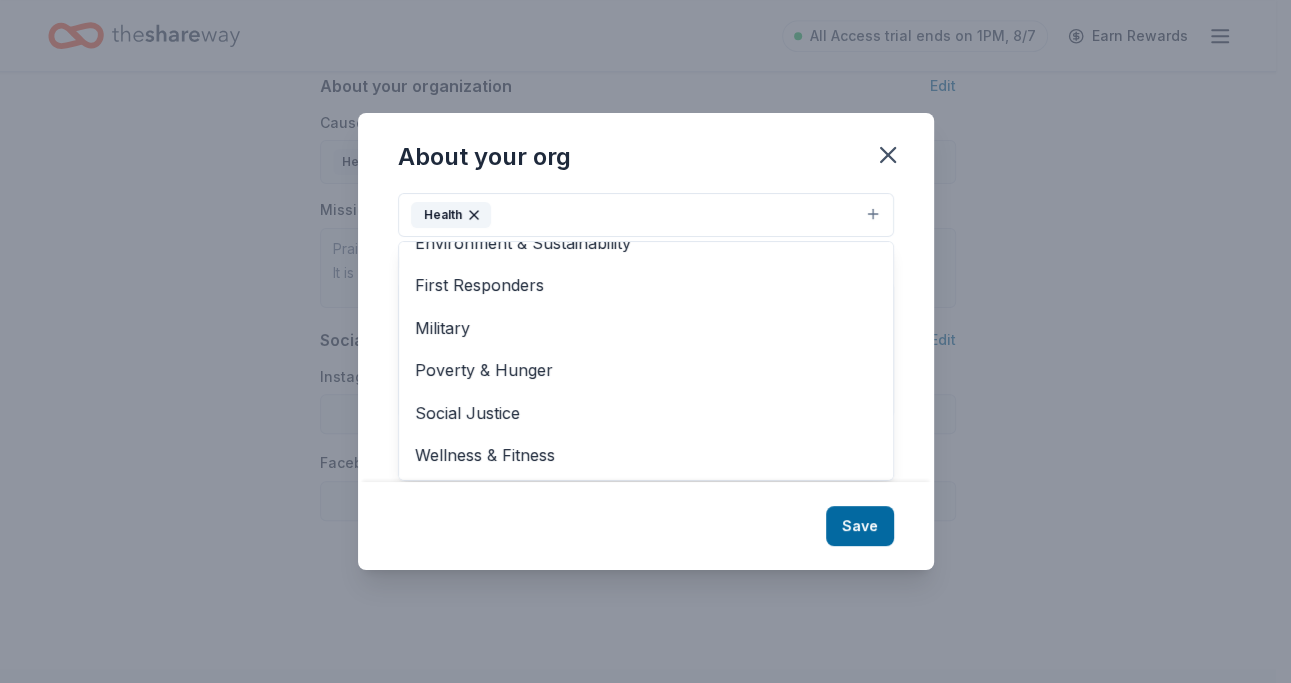 click on "About your org Cause tags Health Animals Art & Culture Children Disaster Relief Education Environment & Sustainability First Responders Military Poverty & Hunger Social Justice Wellness & Fitness Mission statement Prairie View Inc is a nonprofit organization focused on mental health and crisis intervention. It is based in Newton, KS. It received its nonprofit status in 1961. Save" at bounding box center (646, 341) 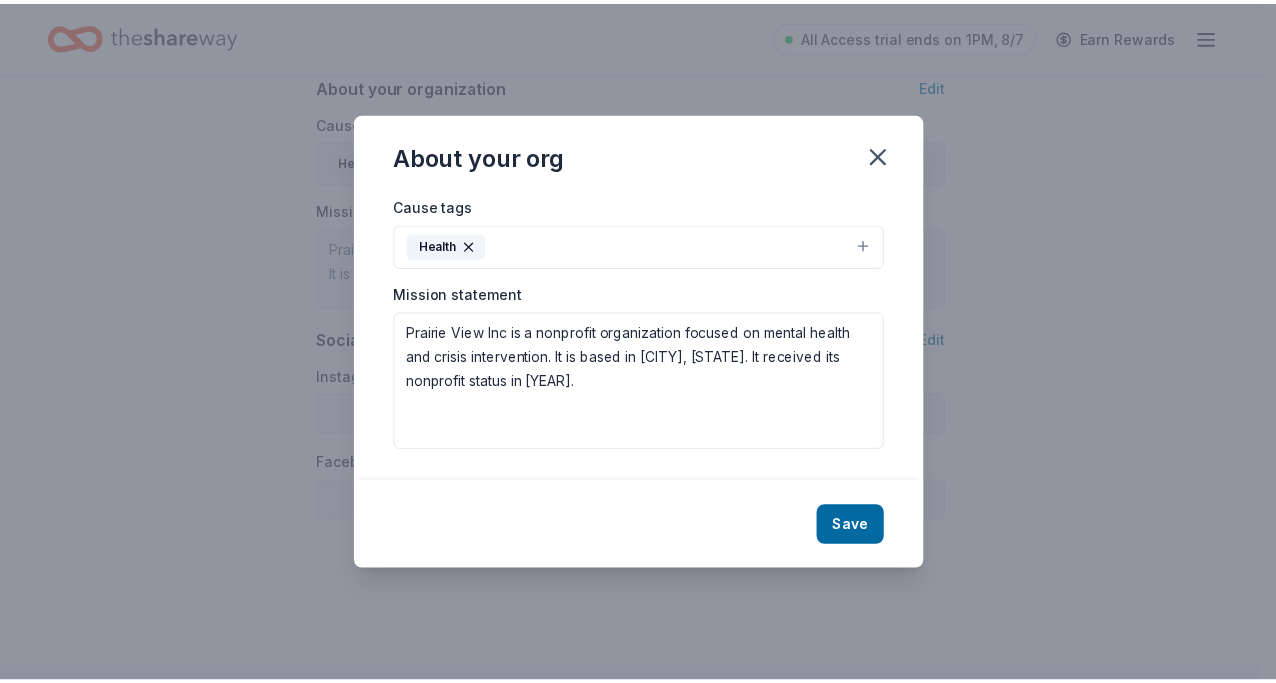 scroll, scrollTop: 0, scrollLeft: 0, axis: both 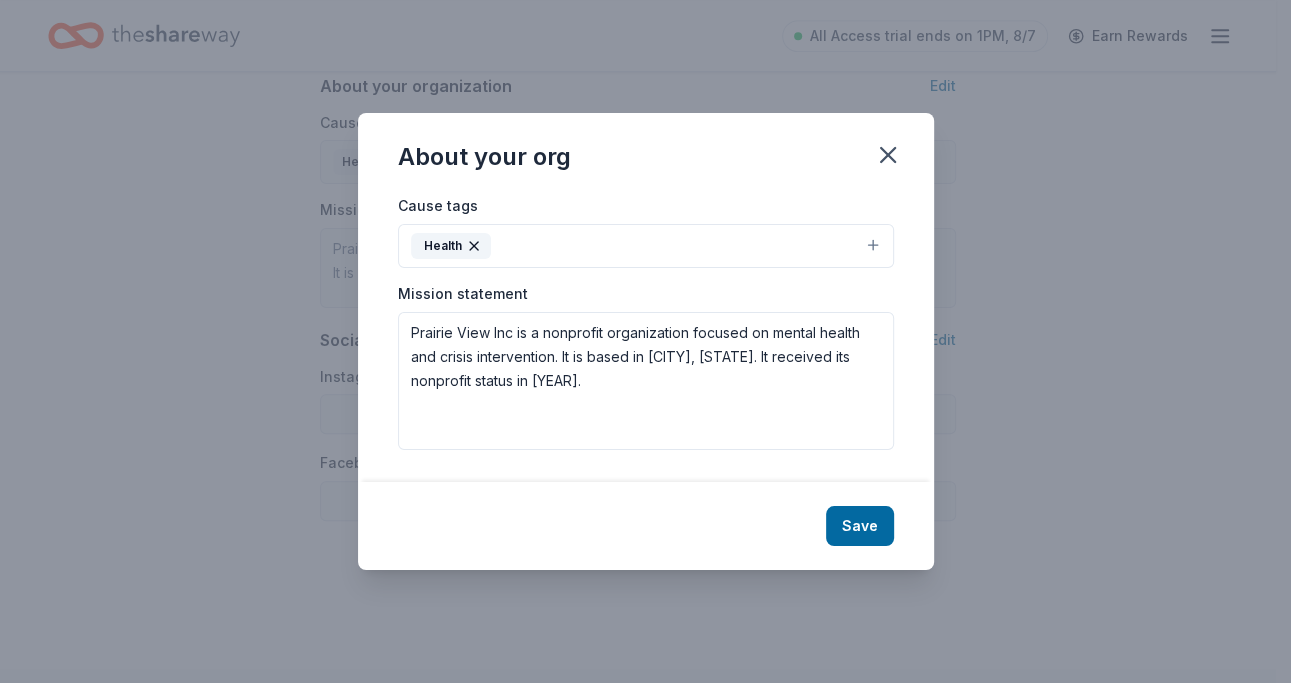 click on "Save" at bounding box center [860, 526] 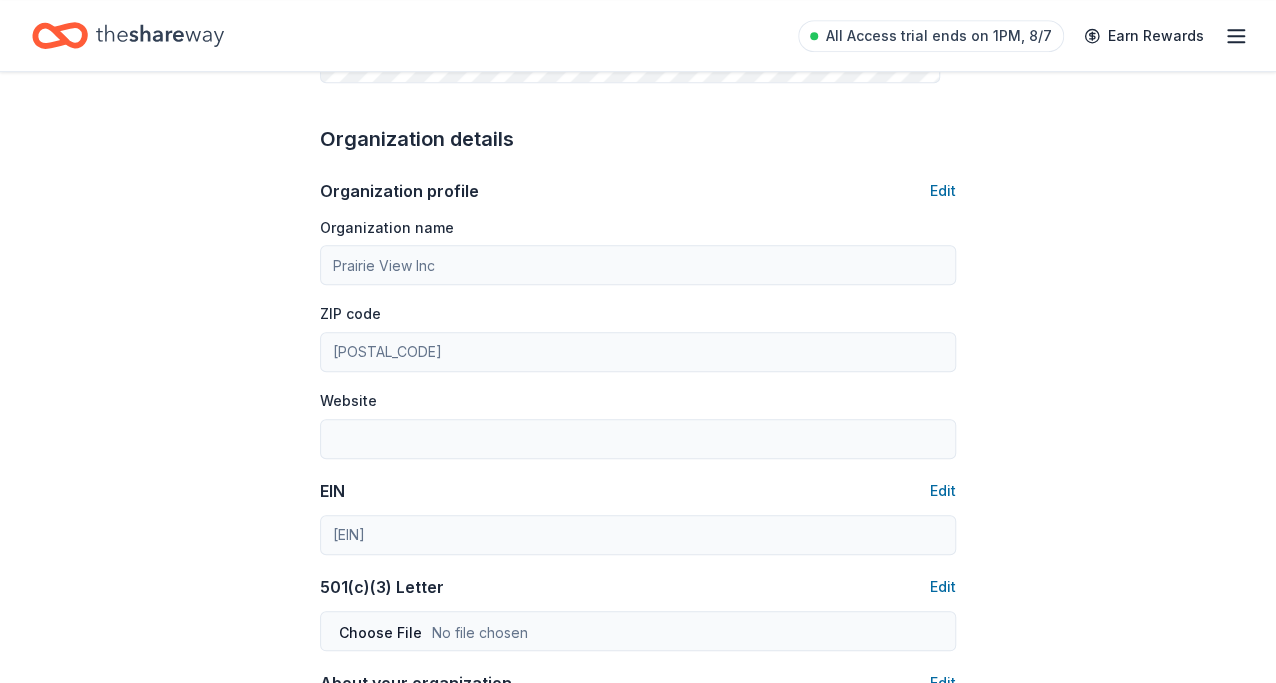 scroll, scrollTop: 600, scrollLeft: 0, axis: vertical 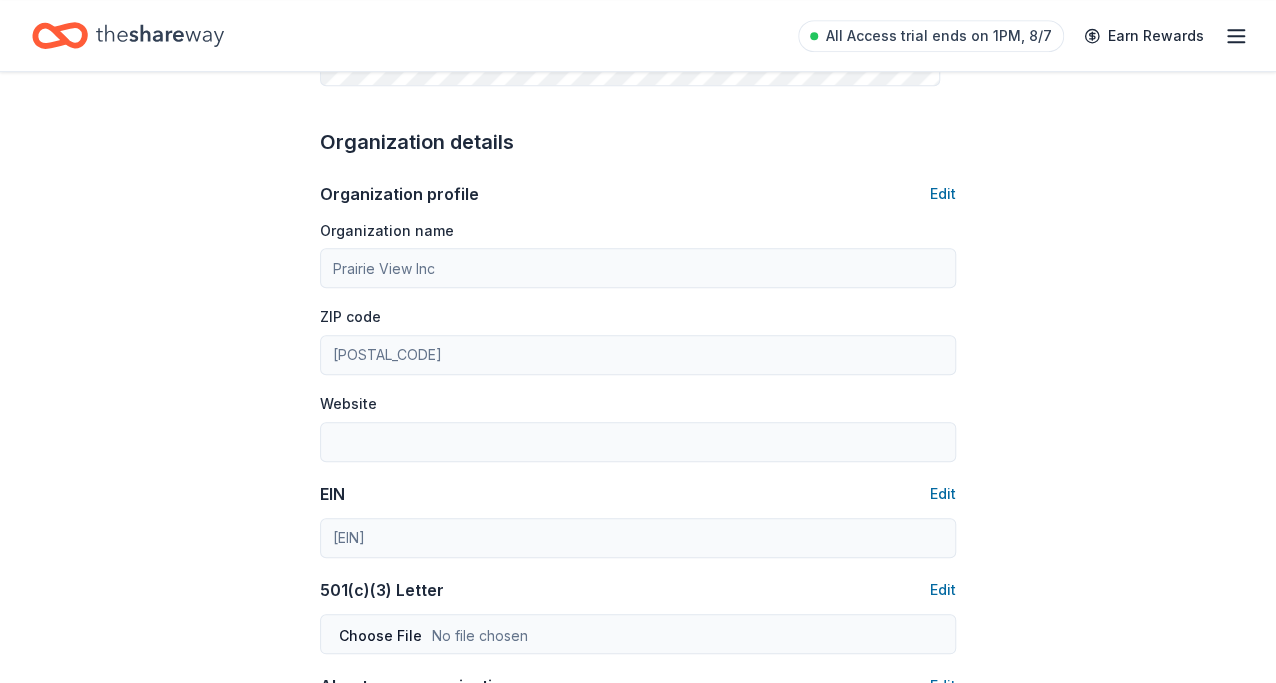 click 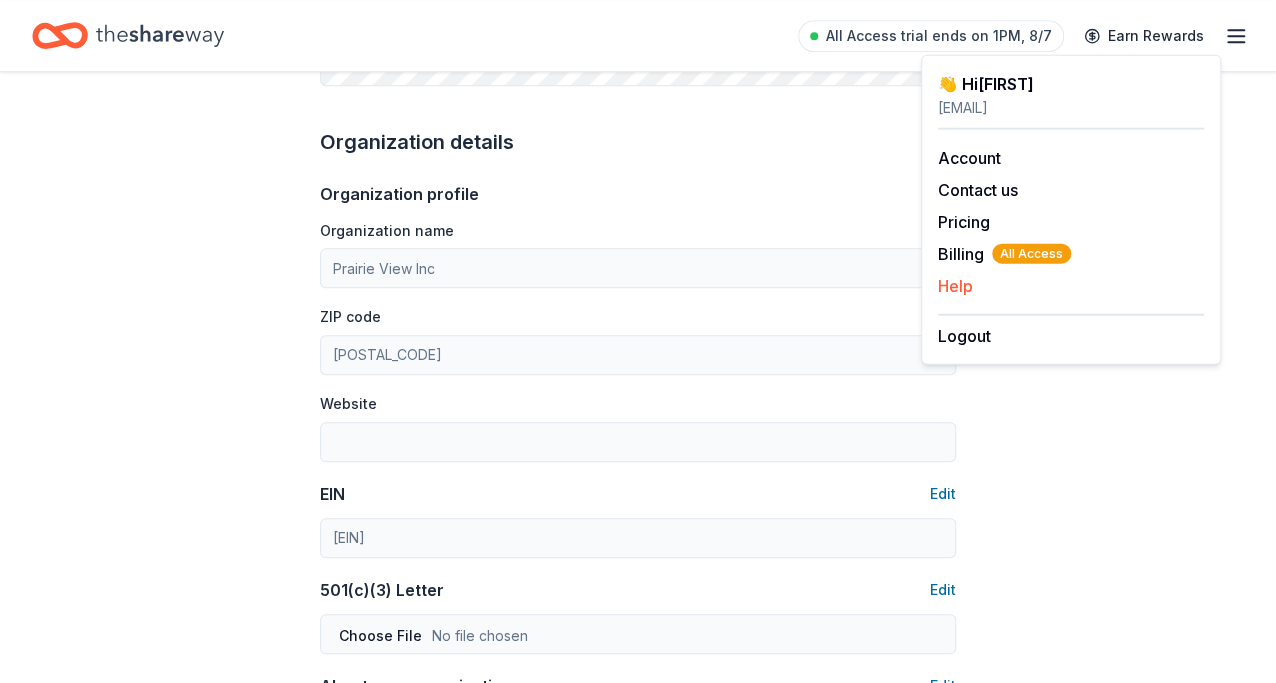 click on "Help" at bounding box center [955, 286] 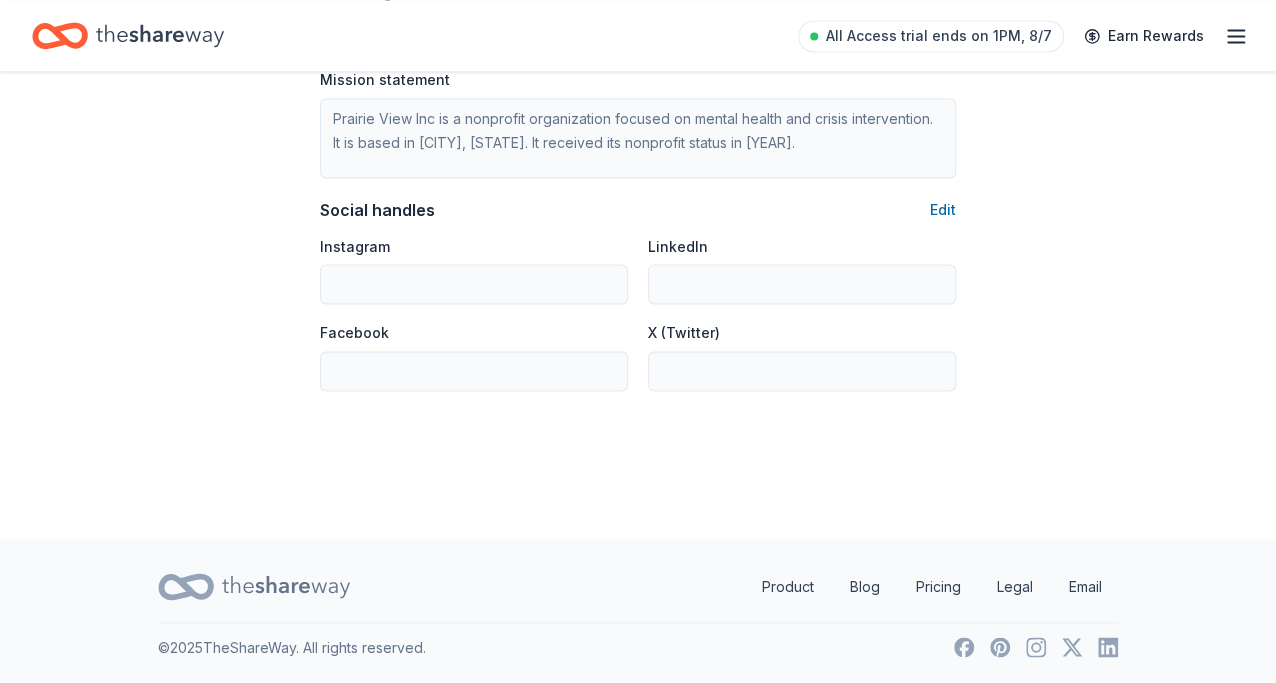 scroll, scrollTop: 875, scrollLeft: 0, axis: vertical 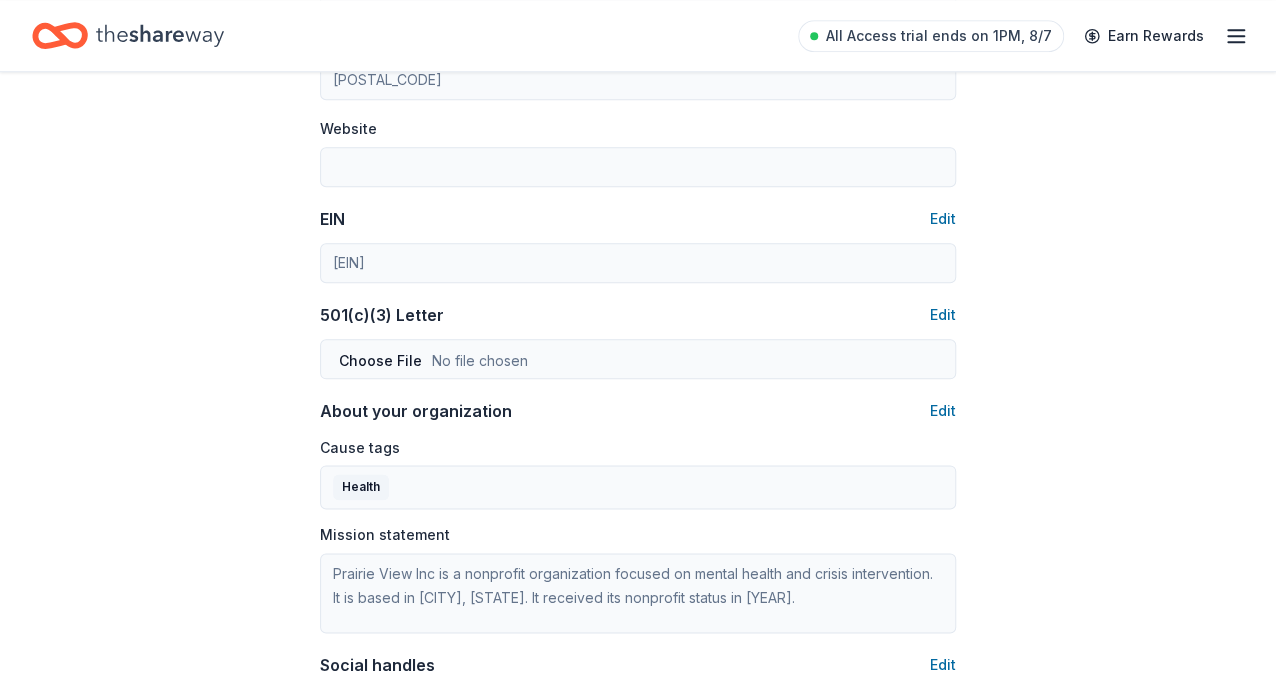 click 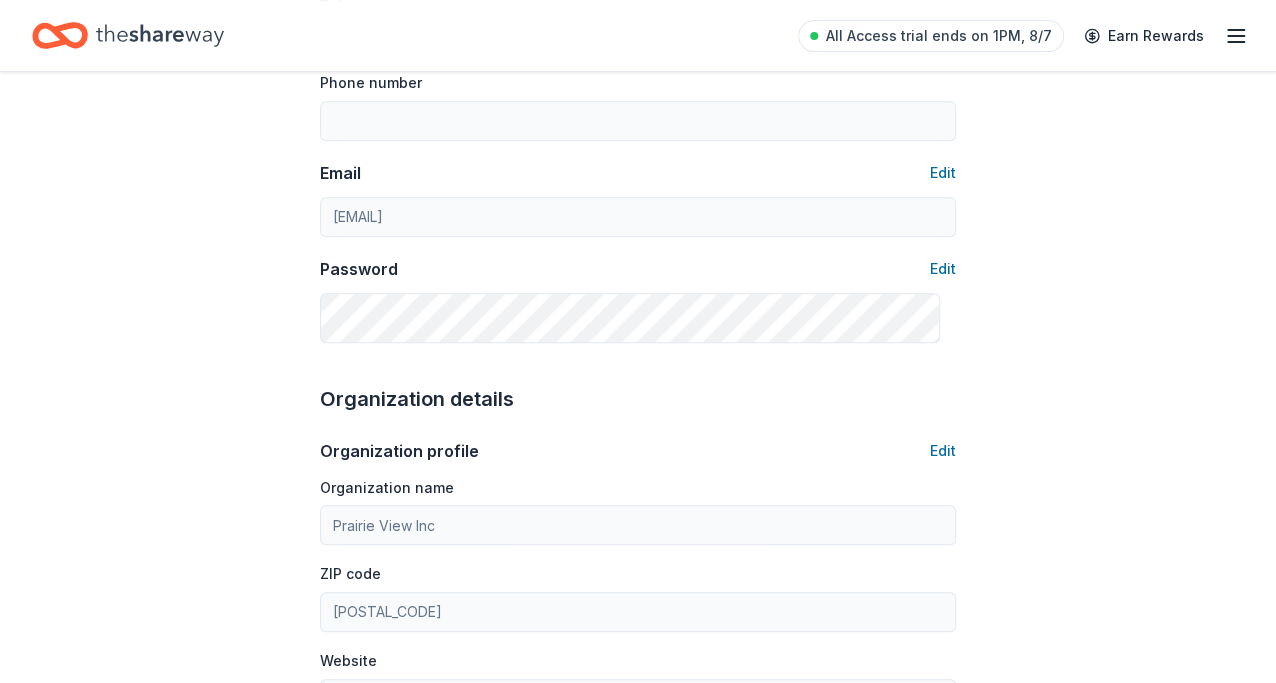 scroll, scrollTop: 0, scrollLeft: 0, axis: both 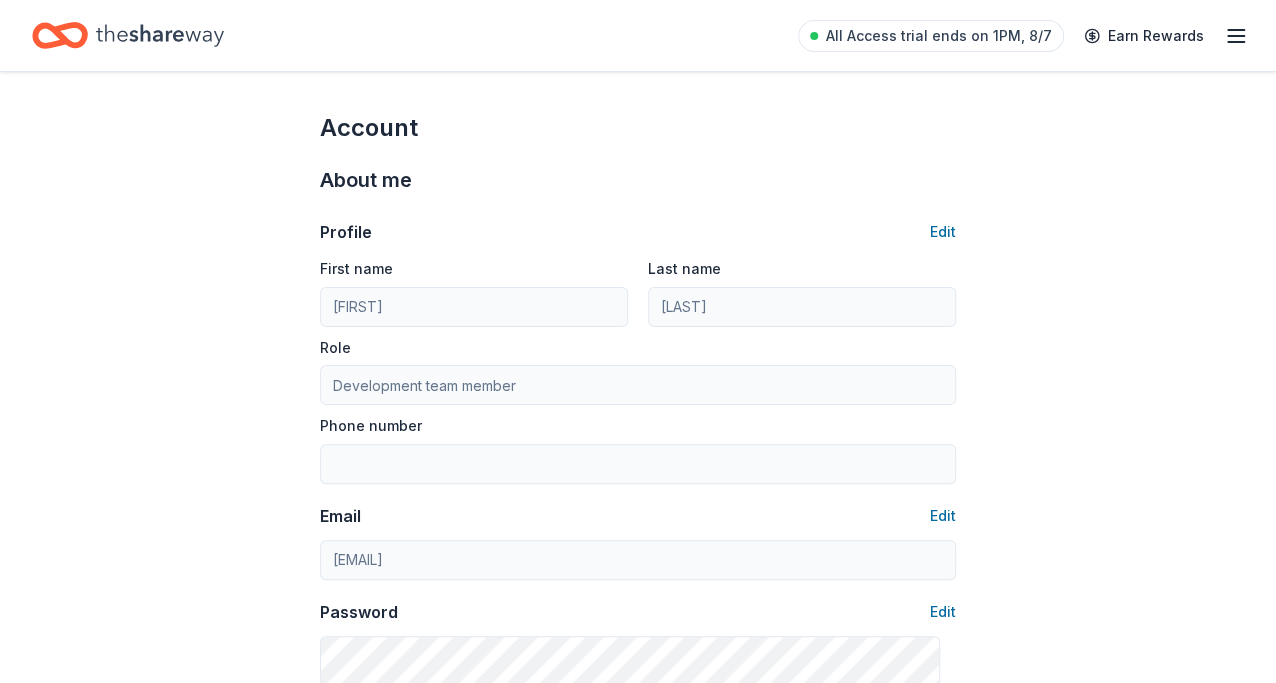 click 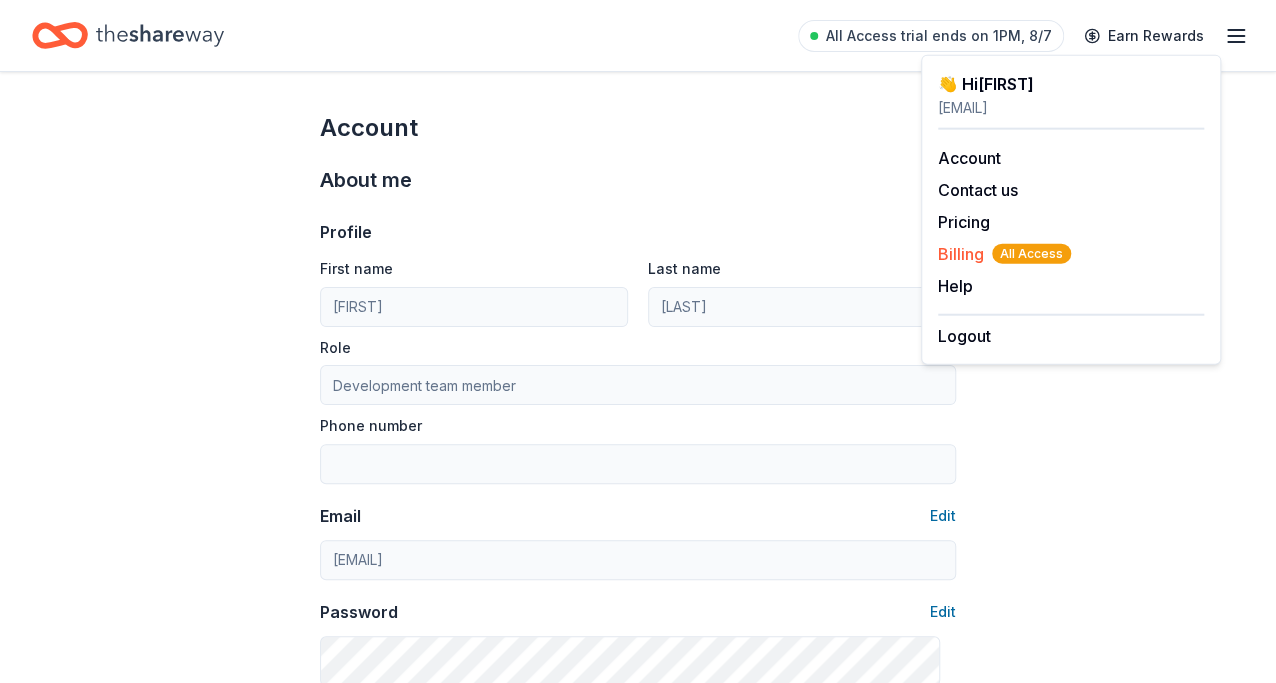 click on "Billing All Access" at bounding box center [1004, 254] 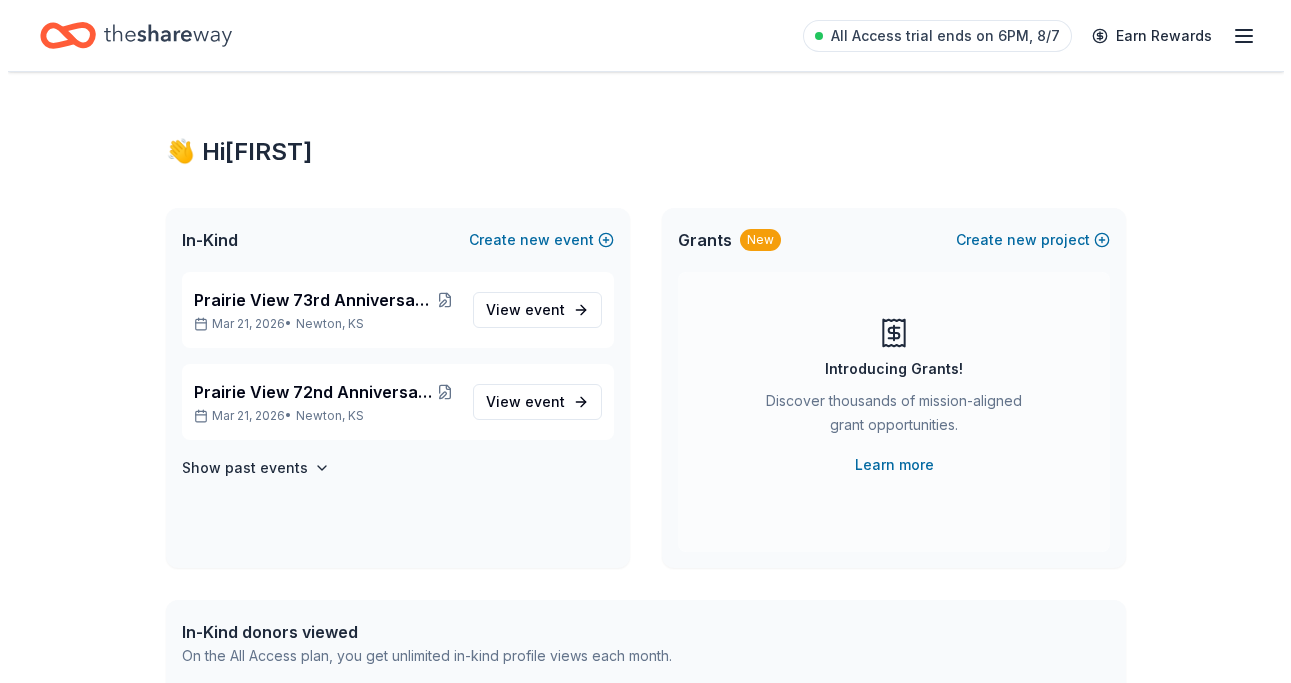 scroll, scrollTop: 0, scrollLeft: 0, axis: both 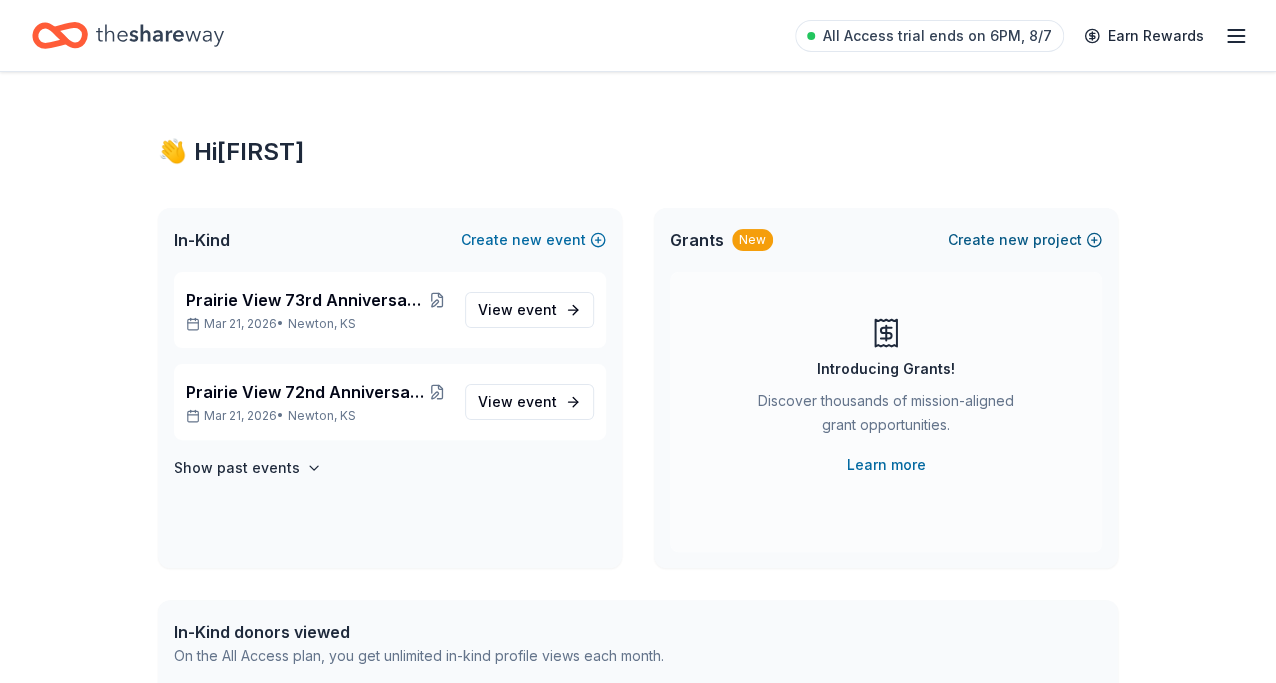 click on "Create  new  project" at bounding box center (1025, 240) 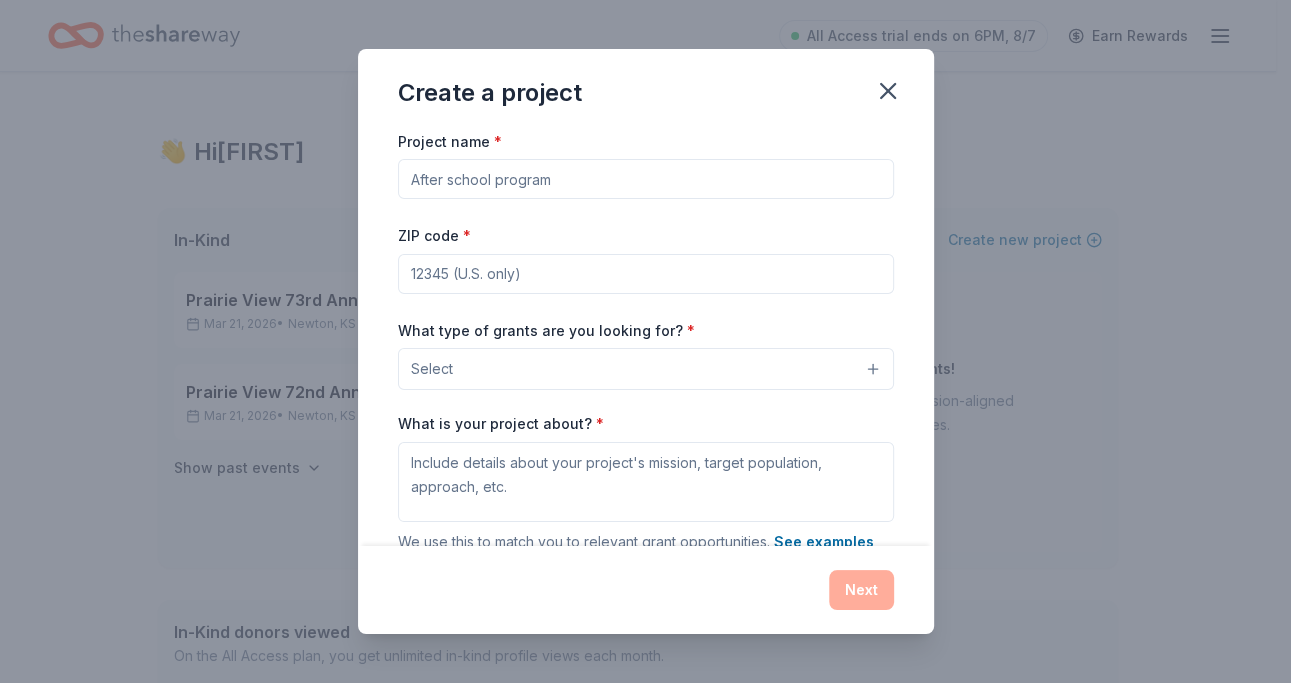click on "Project name *" at bounding box center [646, 179] 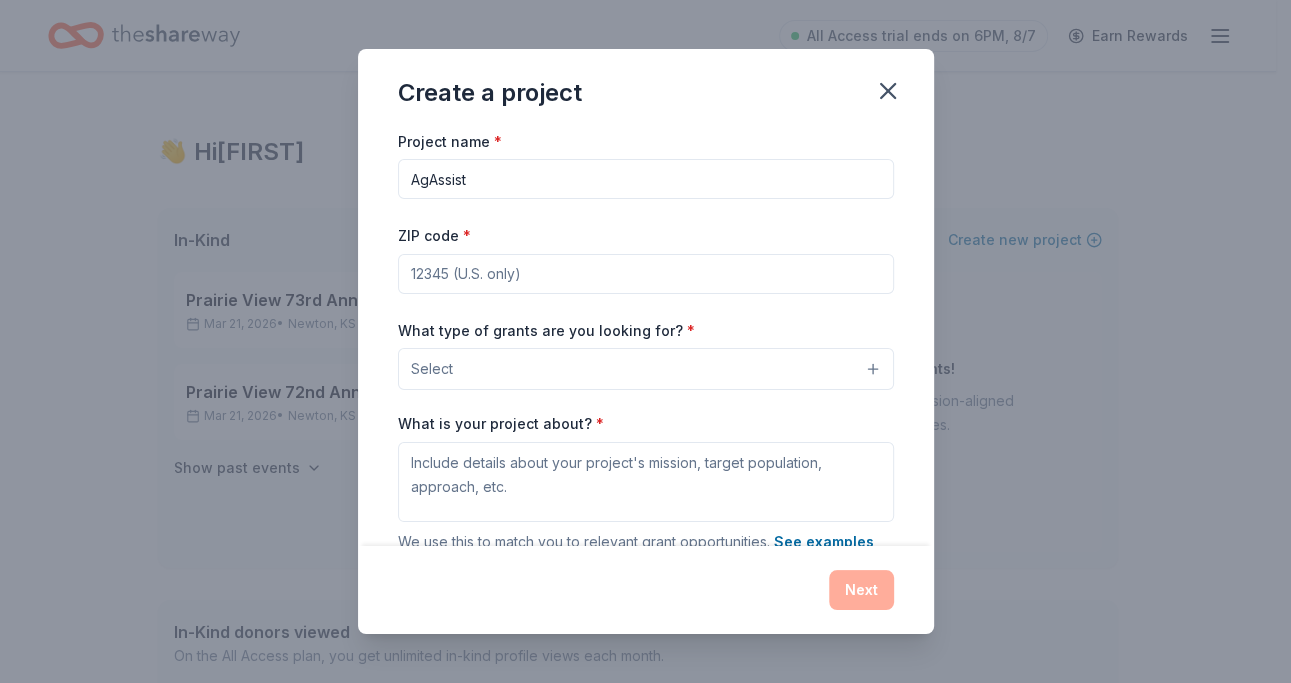type on "AgAssist" 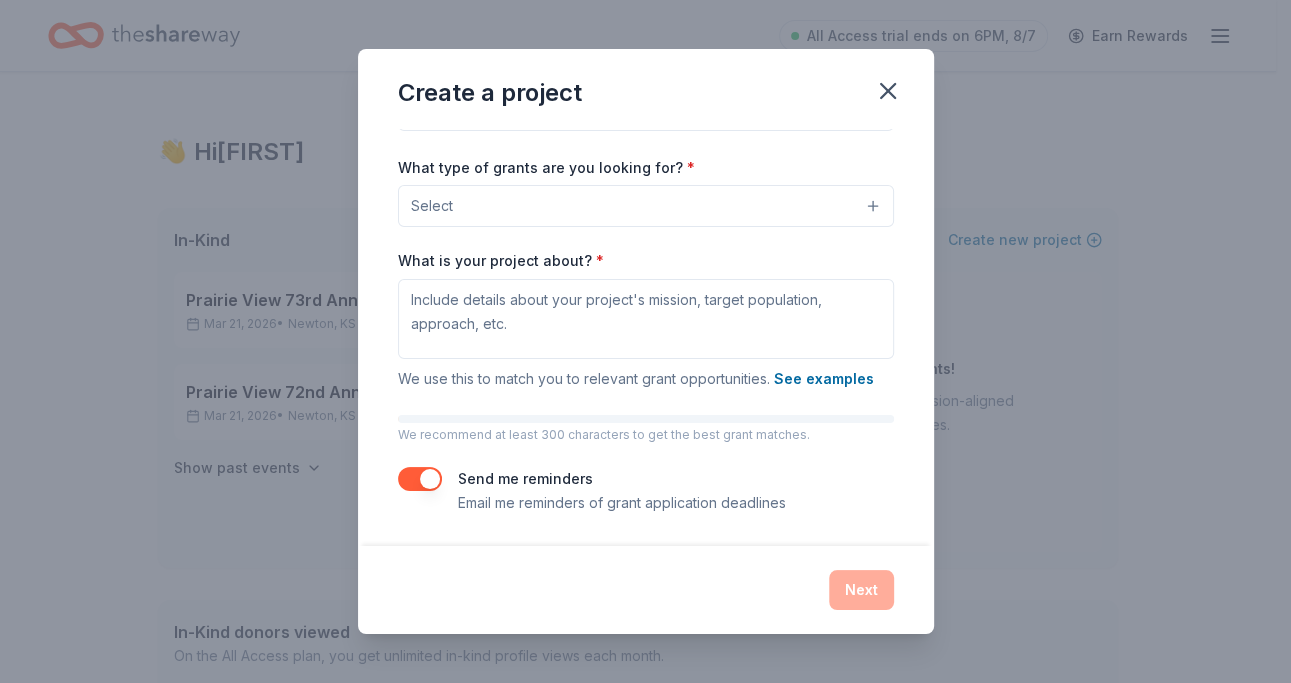 scroll, scrollTop: 199, scrollLeft: 0, axis: vertical 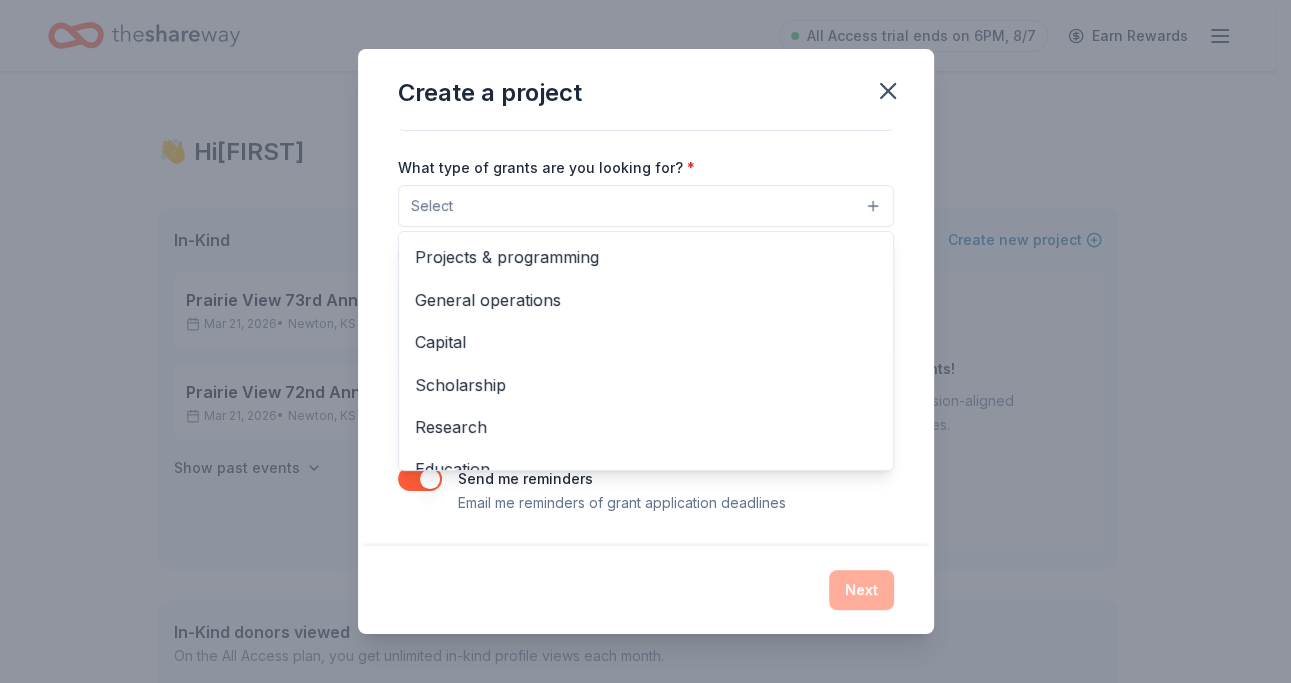 click on "Select" at bounding box center [646, 206] 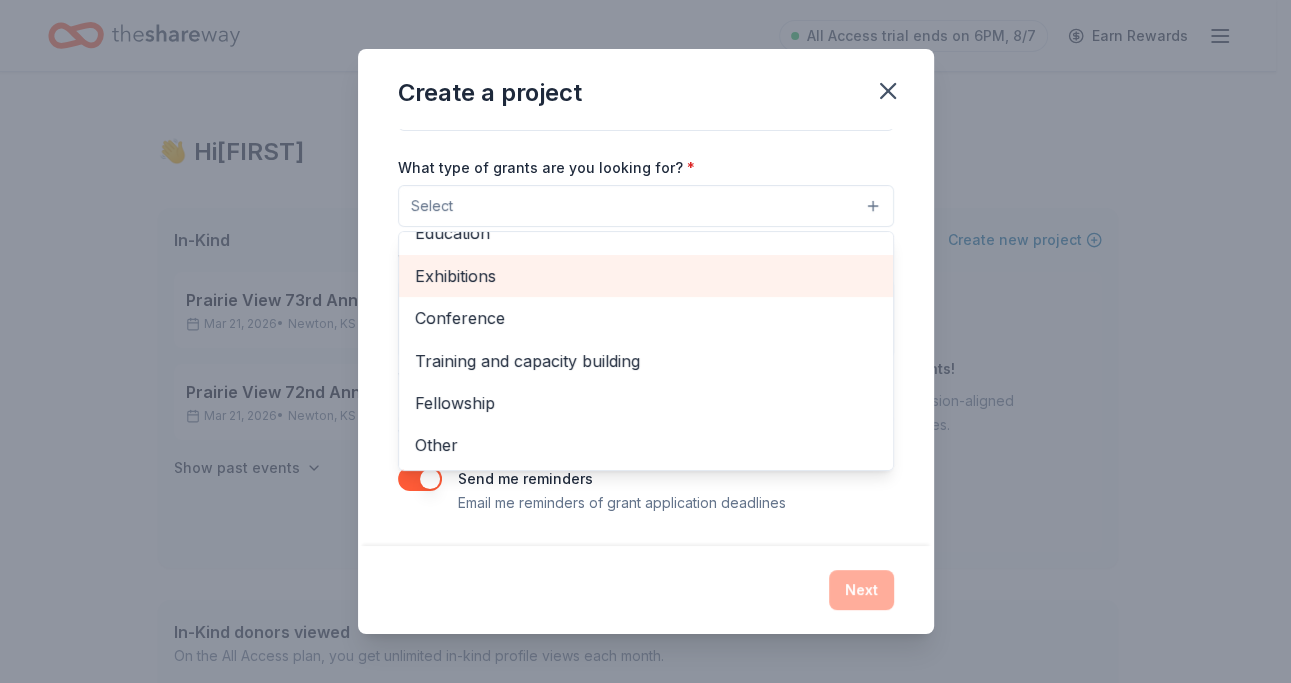 scroll, scrollTop: 294, scrollLeft: 0, axis: vertical 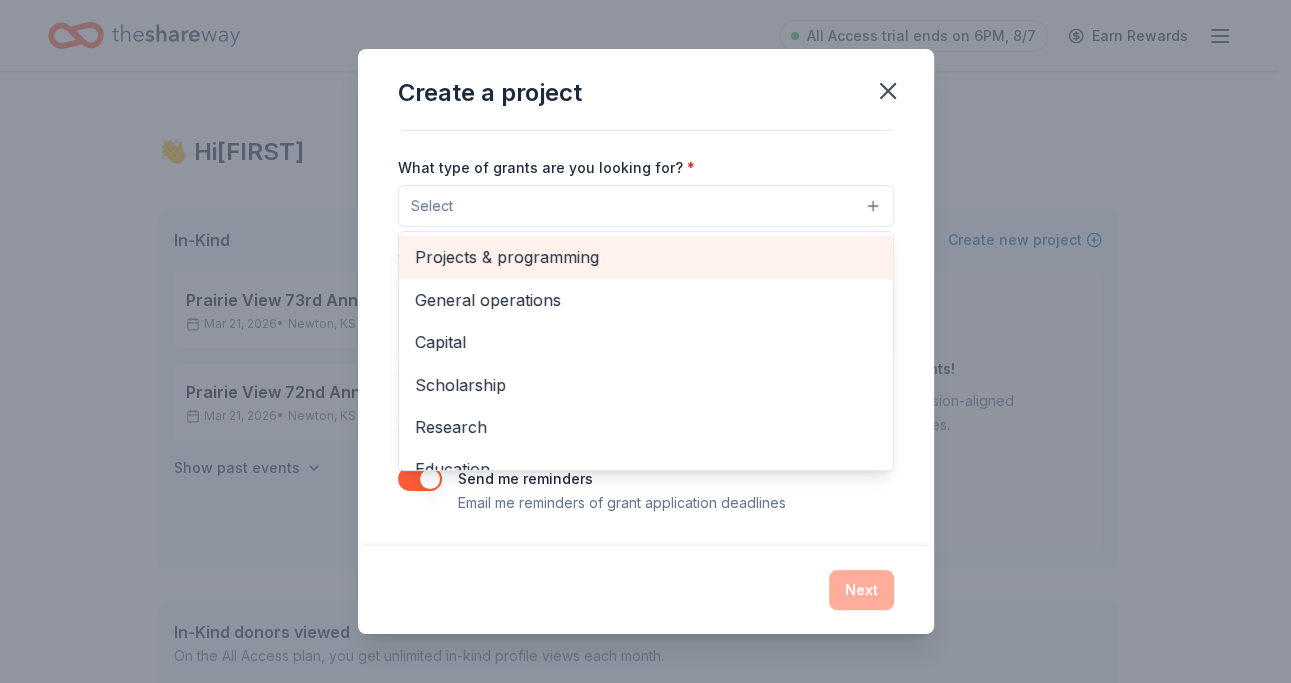 click on "Projects & programming" at bounding box center (646, 257) 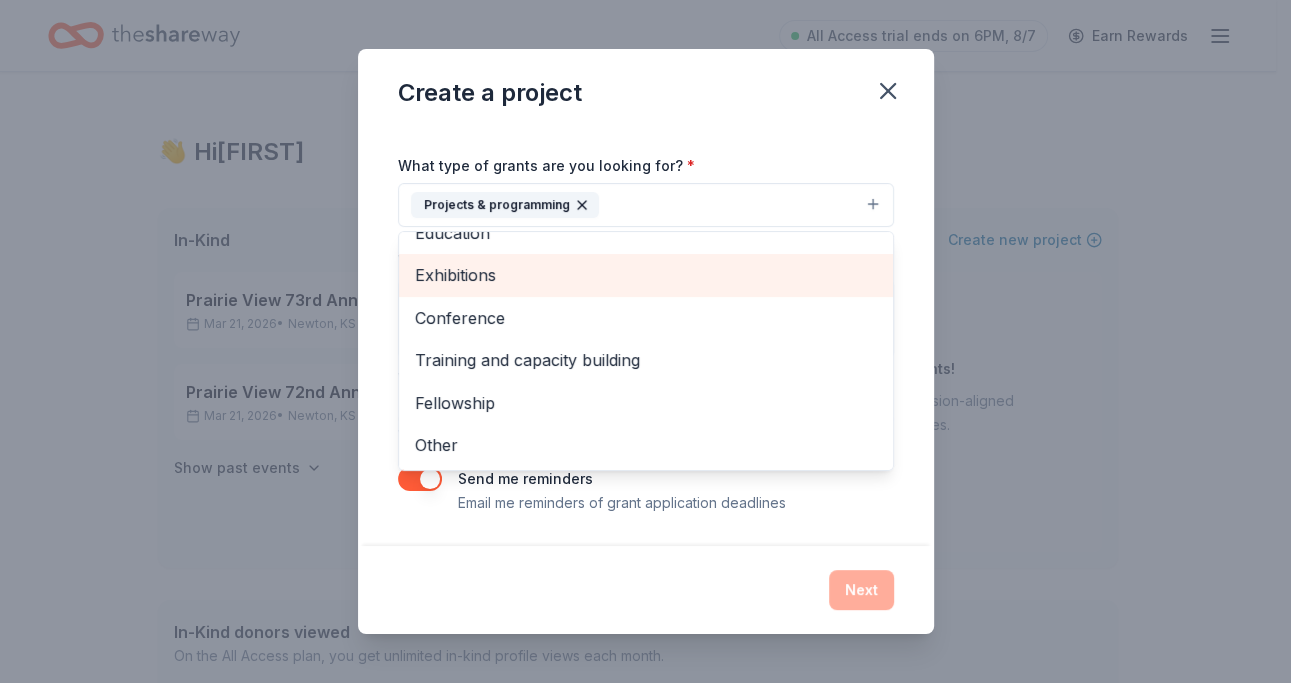 scroll, scrollTop: 241, scrollLeft: 0, axis: vertical 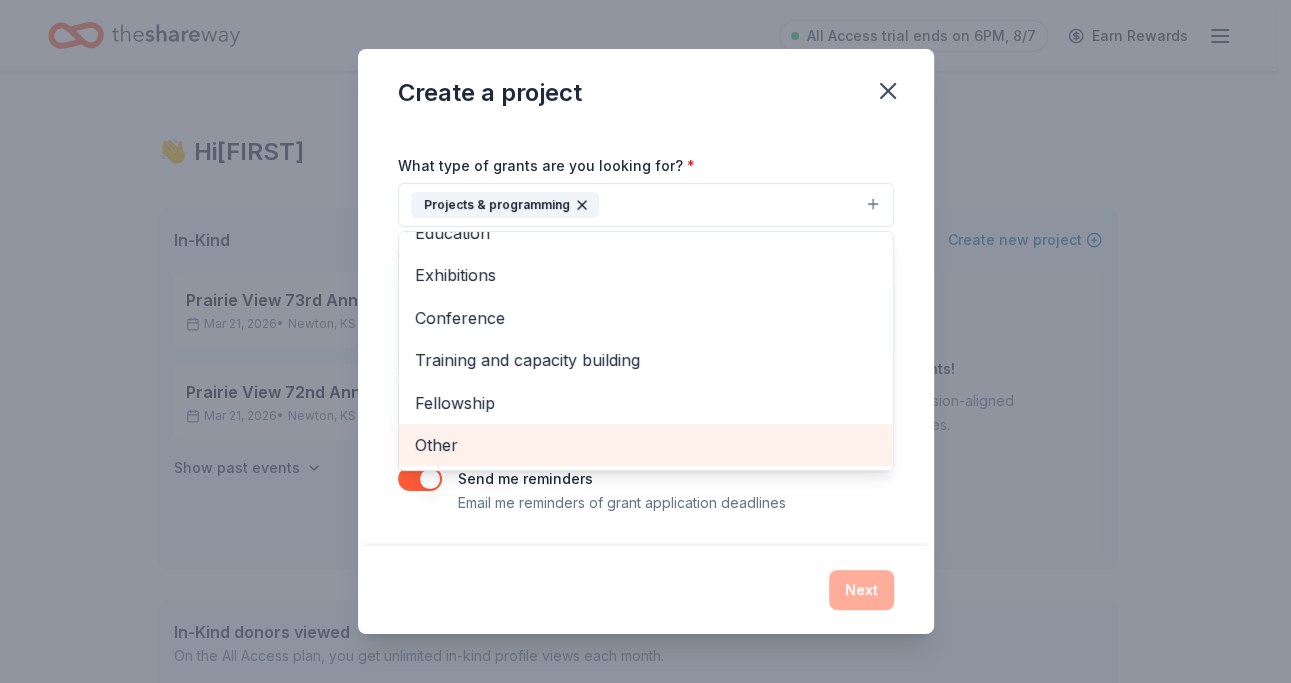 click on "Other" at bounding box center (646, 445) 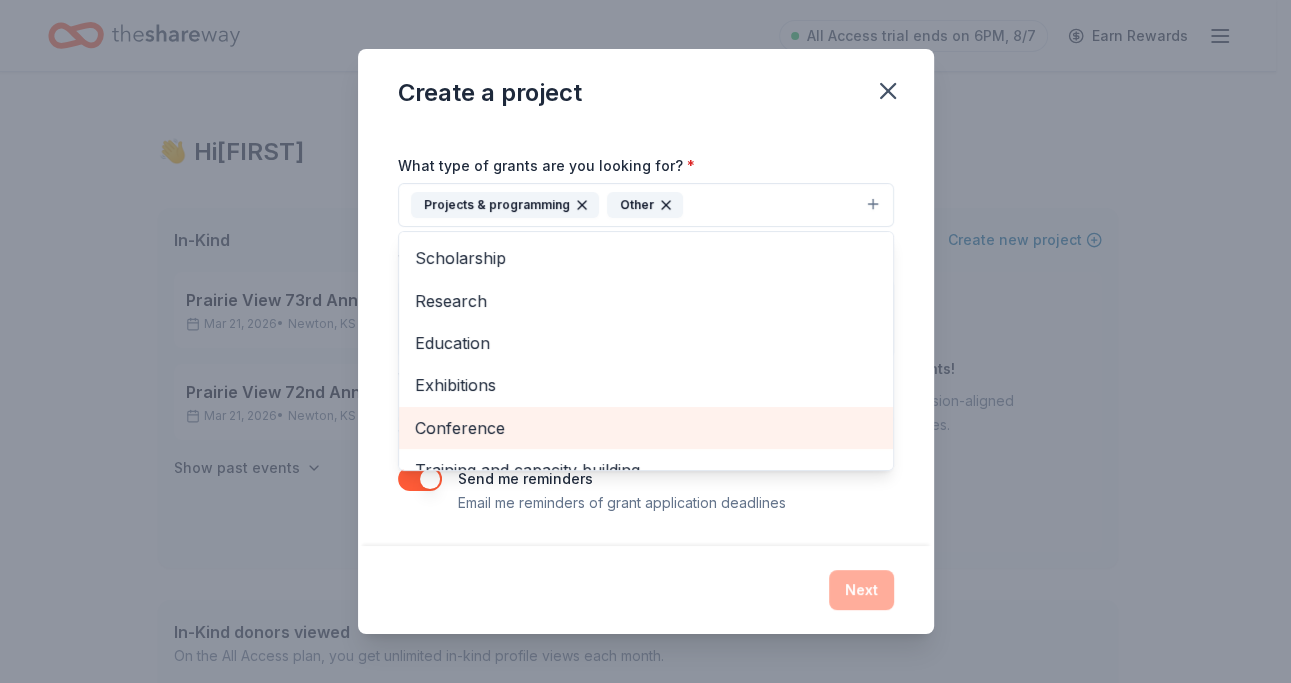 scroll, scrollTop: 0, scrollLeft: 0, axis: both 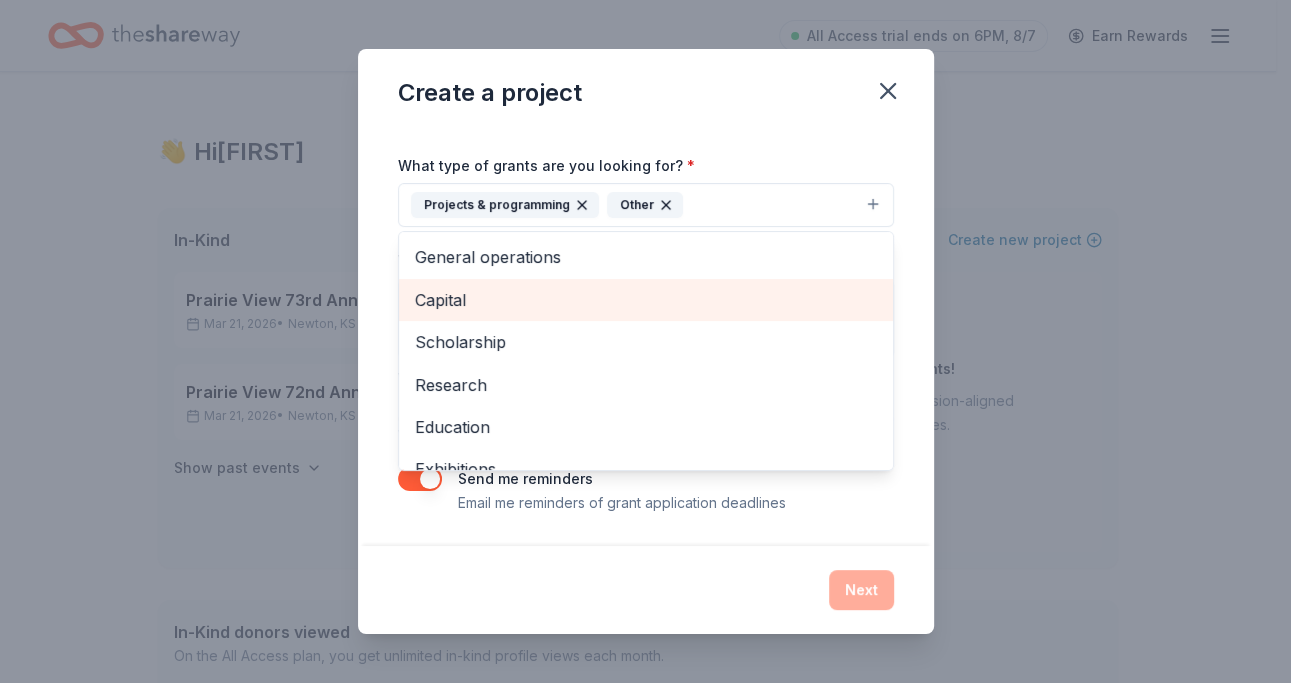 click on "Capital" at bounding box center (646, 300) 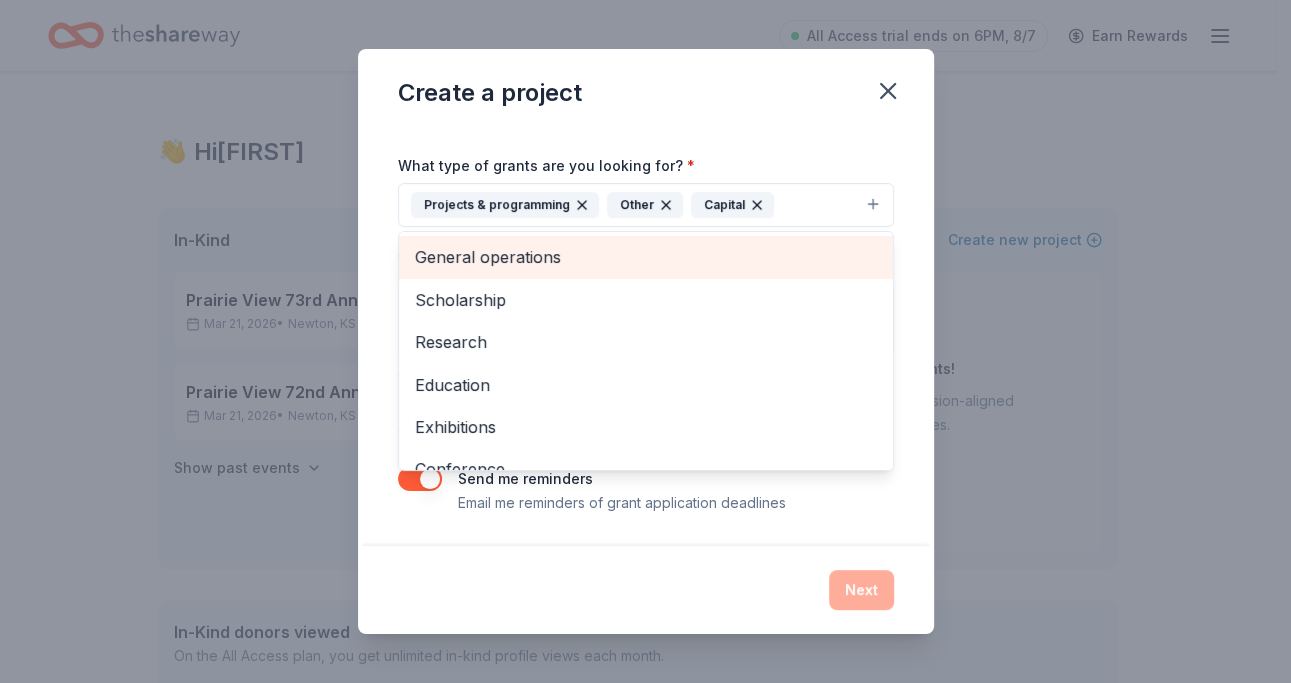 click on "General operations" at bounding box center (646, 257) 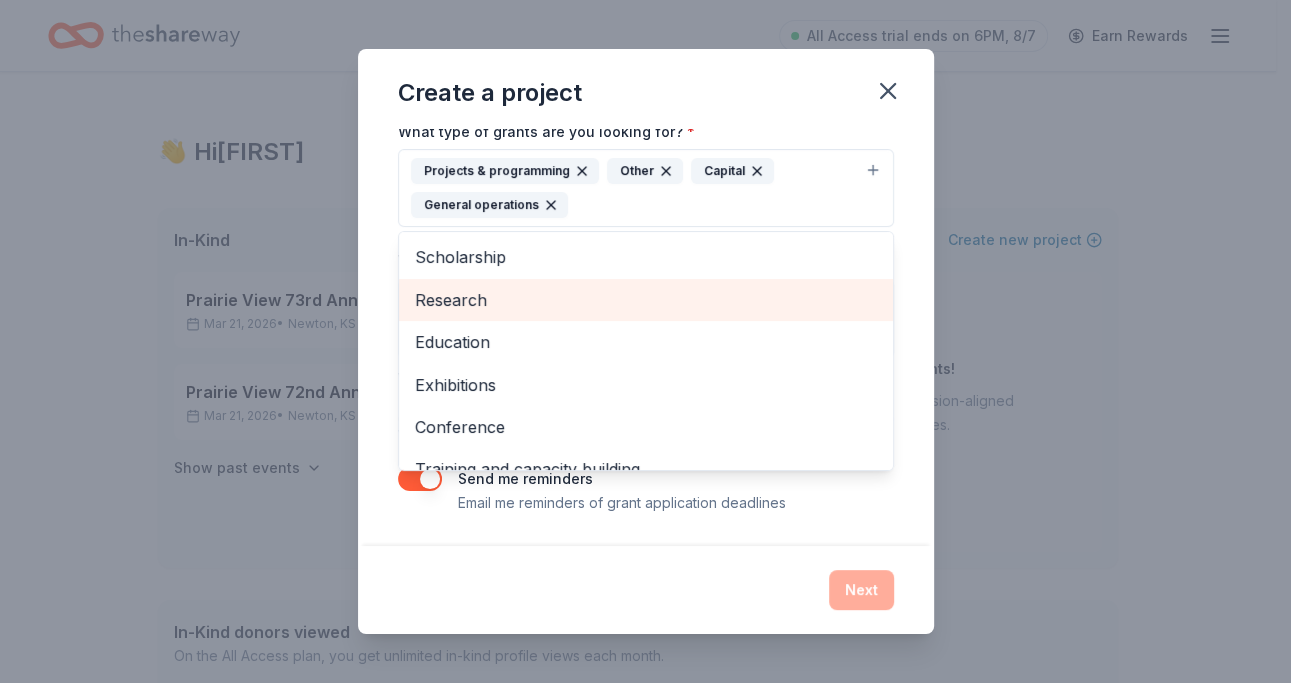 click on "Research" at bounding box center [646, 300] 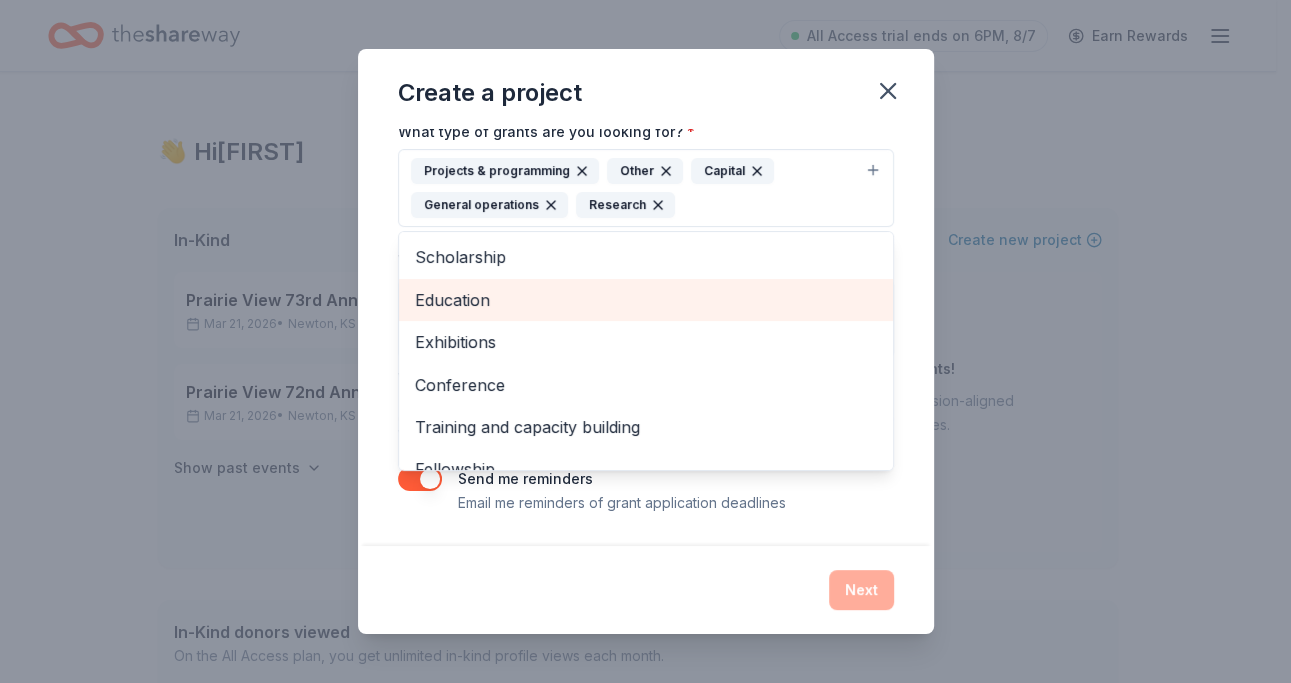 click on "Education" at bounding box center [646, 300] 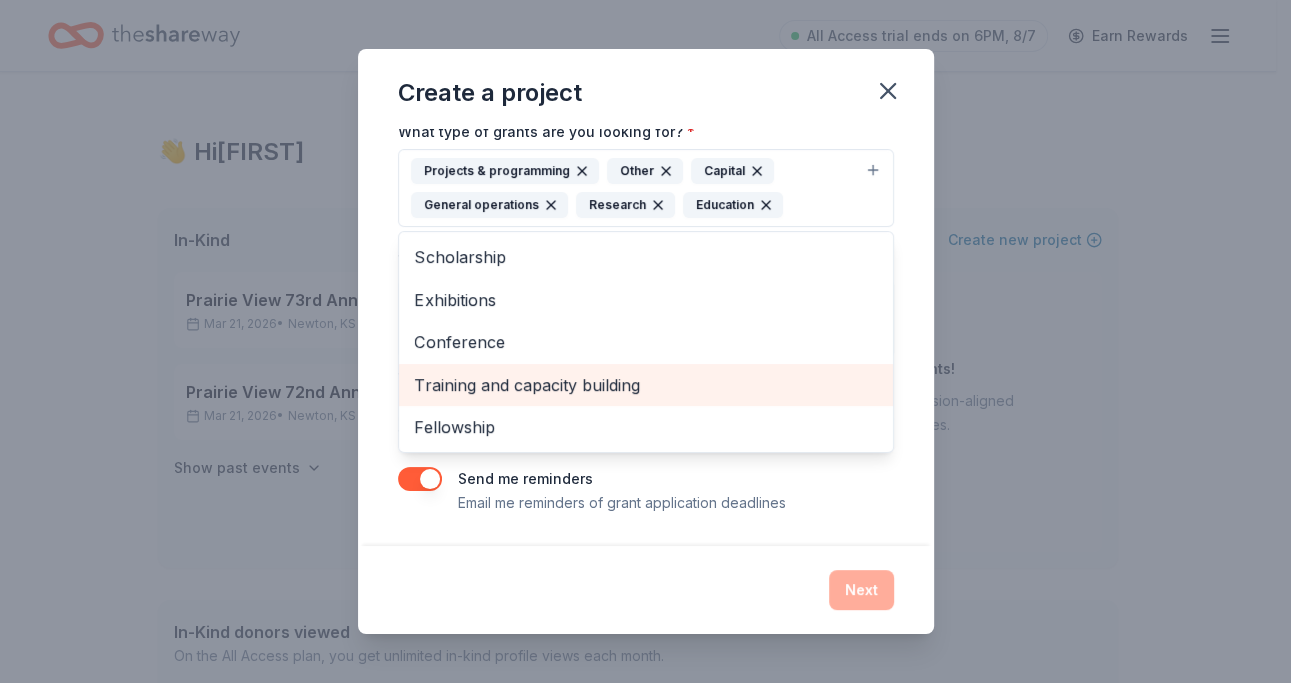 scroll, scrollTop: 378, scrollLeft: 0, axis: vertical 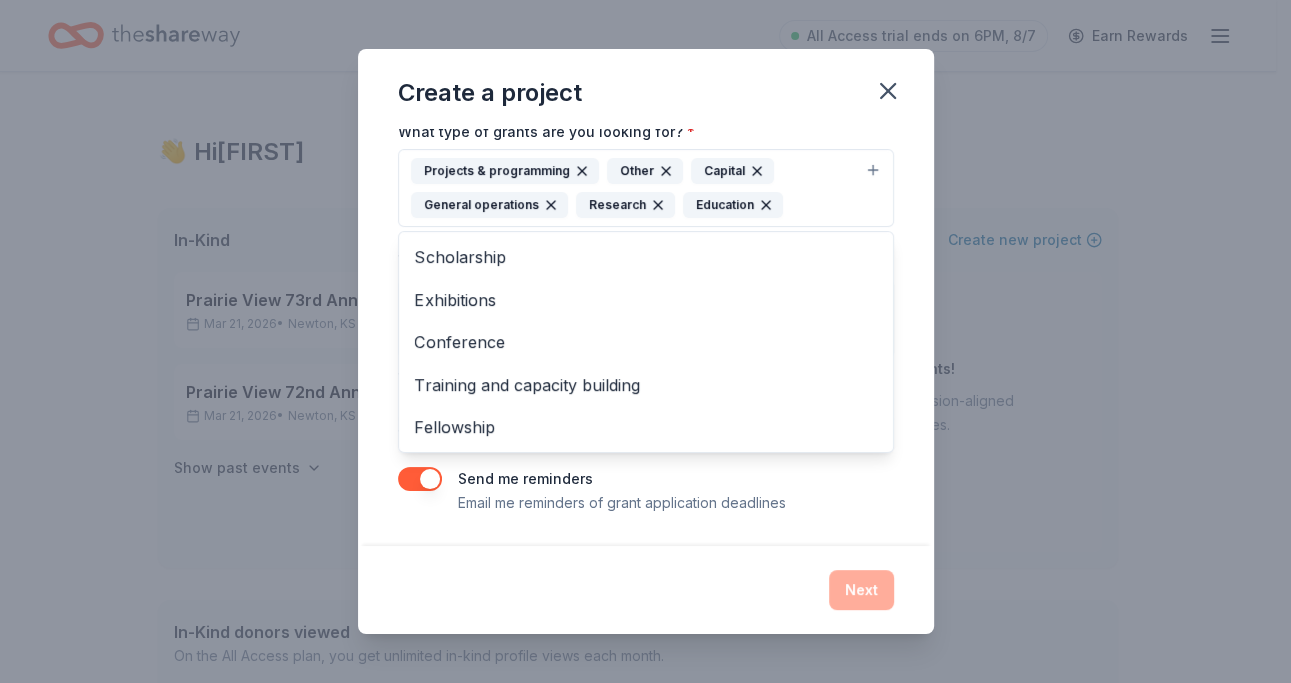 click on "Project name * AgAssist ZIP code * 67114 What type of grants are you looking for? * Projects & programming Other Capital General operations Research Education Scholarship Exhibitions Conference Training and capacity building Fellowship What is your project about? * We use this to match you to relevant grant opportunities. See examples We recommend at least 300 characters to get the best grant matches. Send me reminders Email me reminders of grant application deadlines" at bounding box center [646, 222] 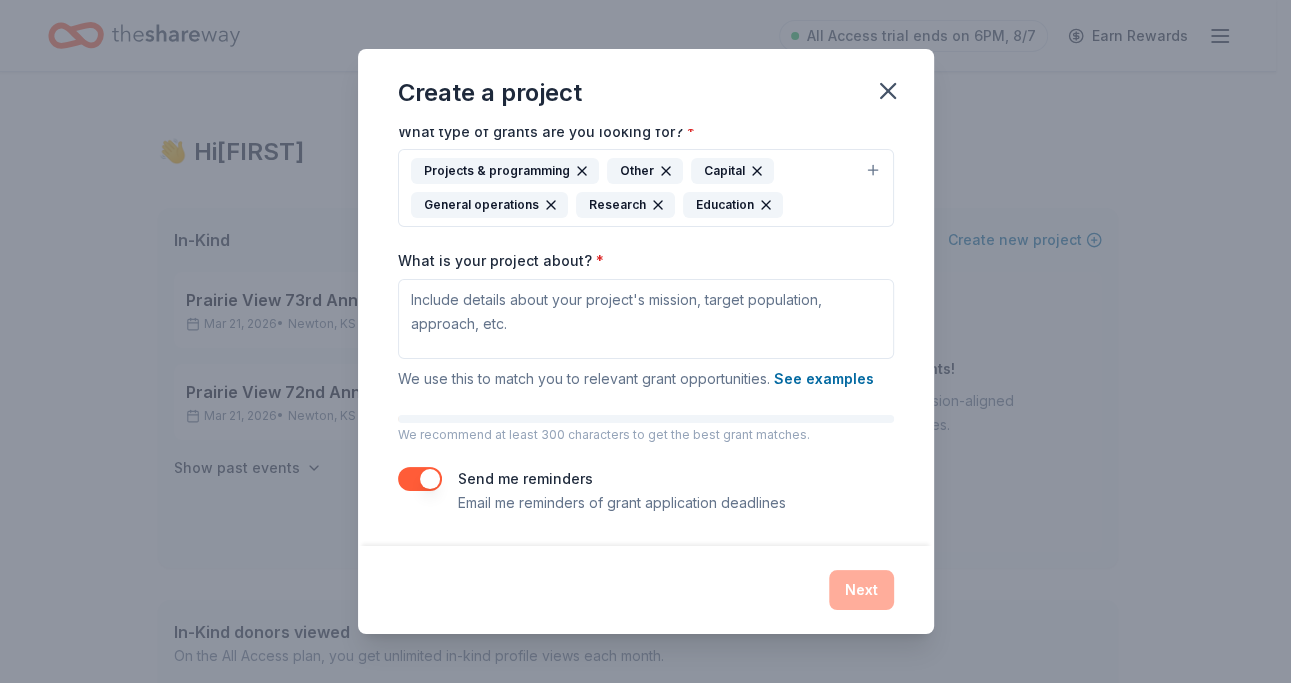 scroll, scrollTop: 378, scrollLeft: 0, axis: vertical 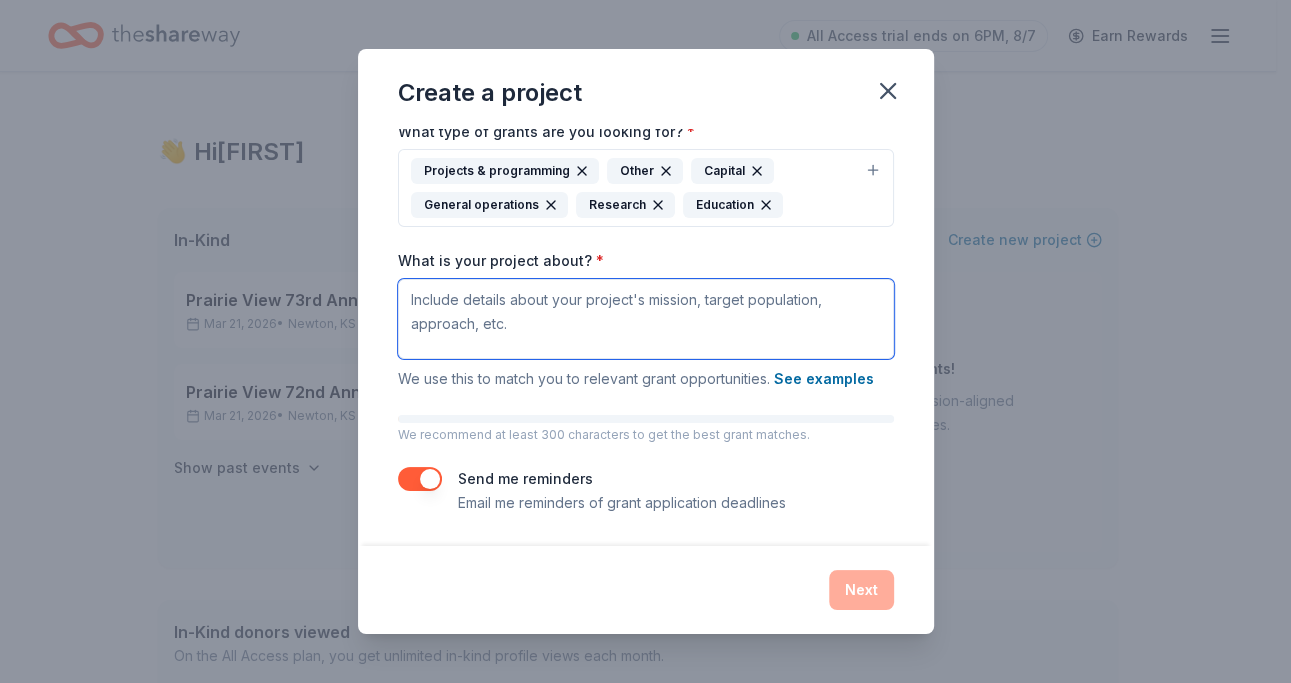 click on "What is your project about? *" at bounding box center [646, 319] 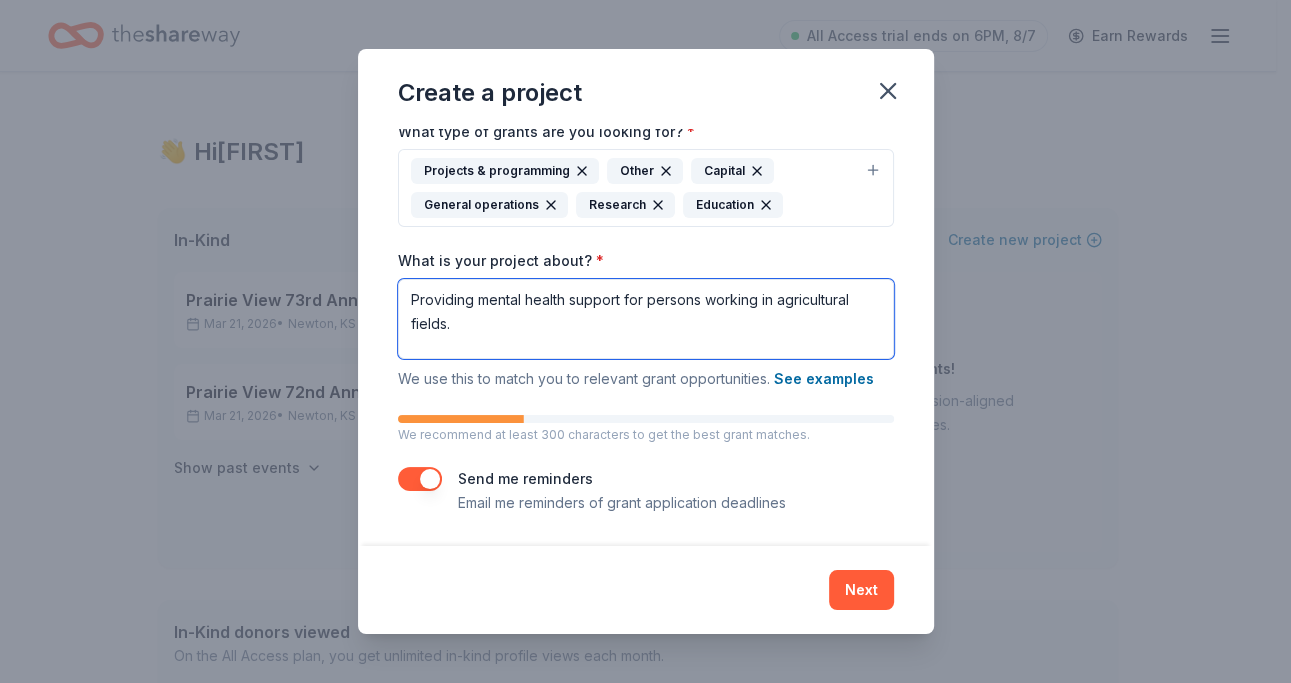 drag, startPoint x: 353, startPoint y: 229, endPoint x: 426, endPoint y: 235, distance: 73.24616 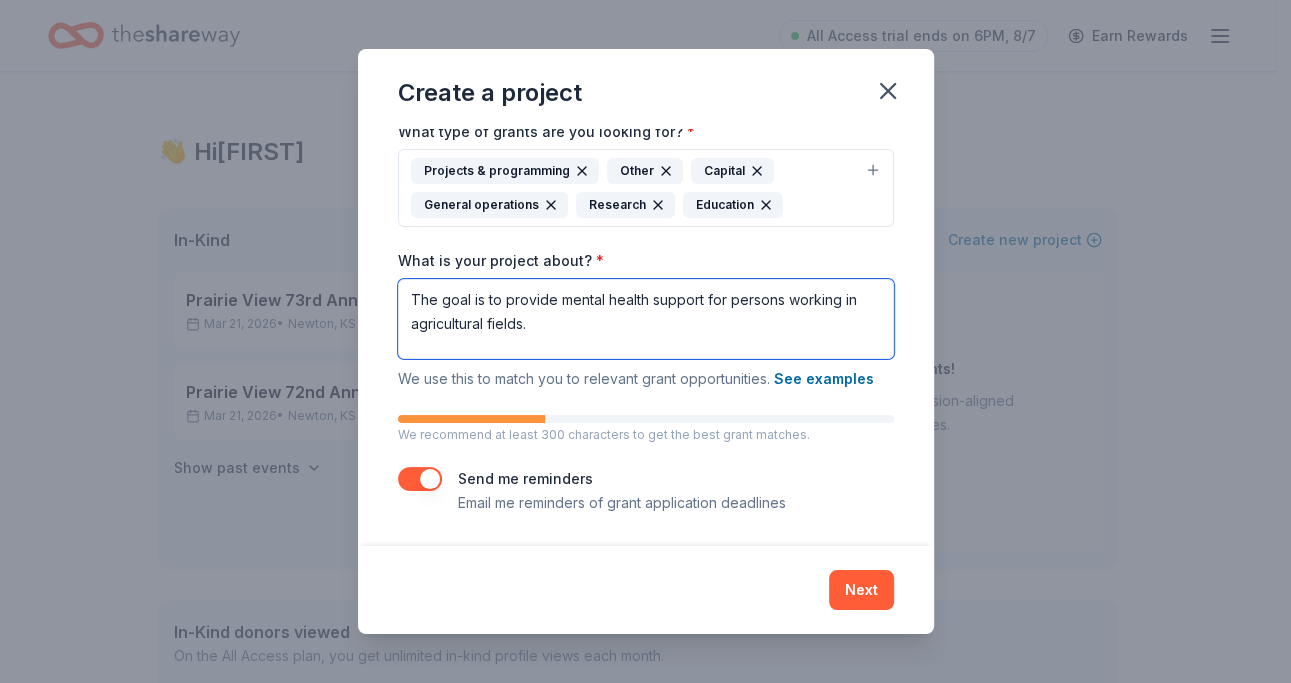 drag, startPoint x: 453, startPoint y: 261, endPoint x: 504, endPoint y: 261, distance: 51 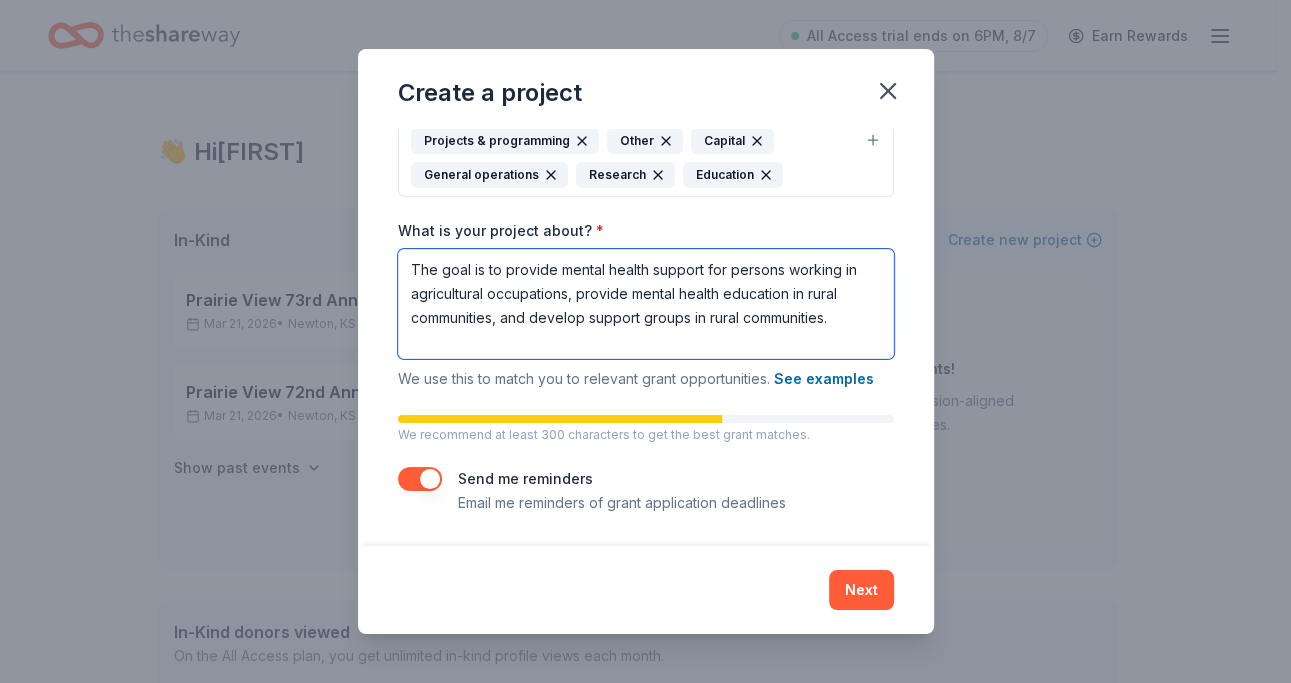 scroll, scrollTop: 409, scrollLeft: 0, axis: vertical 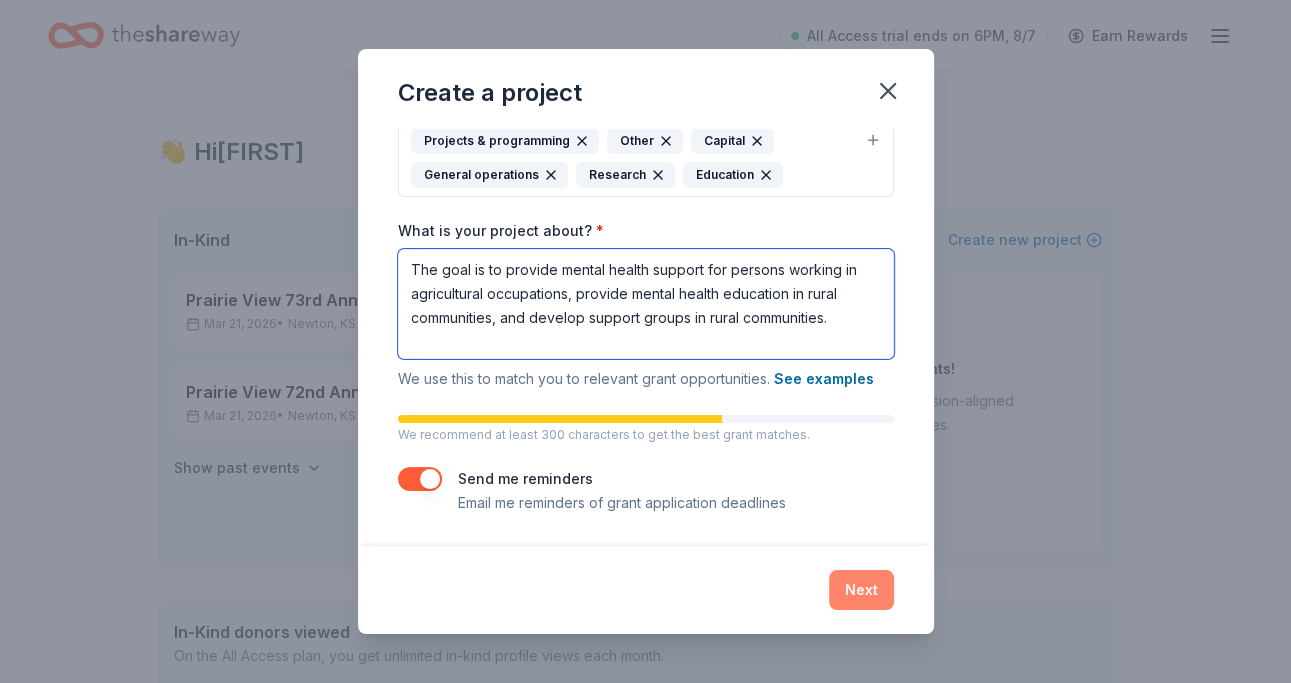type on "The goal is to provide mental health support for persons working in agricultural occupations, provide mental health education in rural communities, and develop support groups in rural communities." 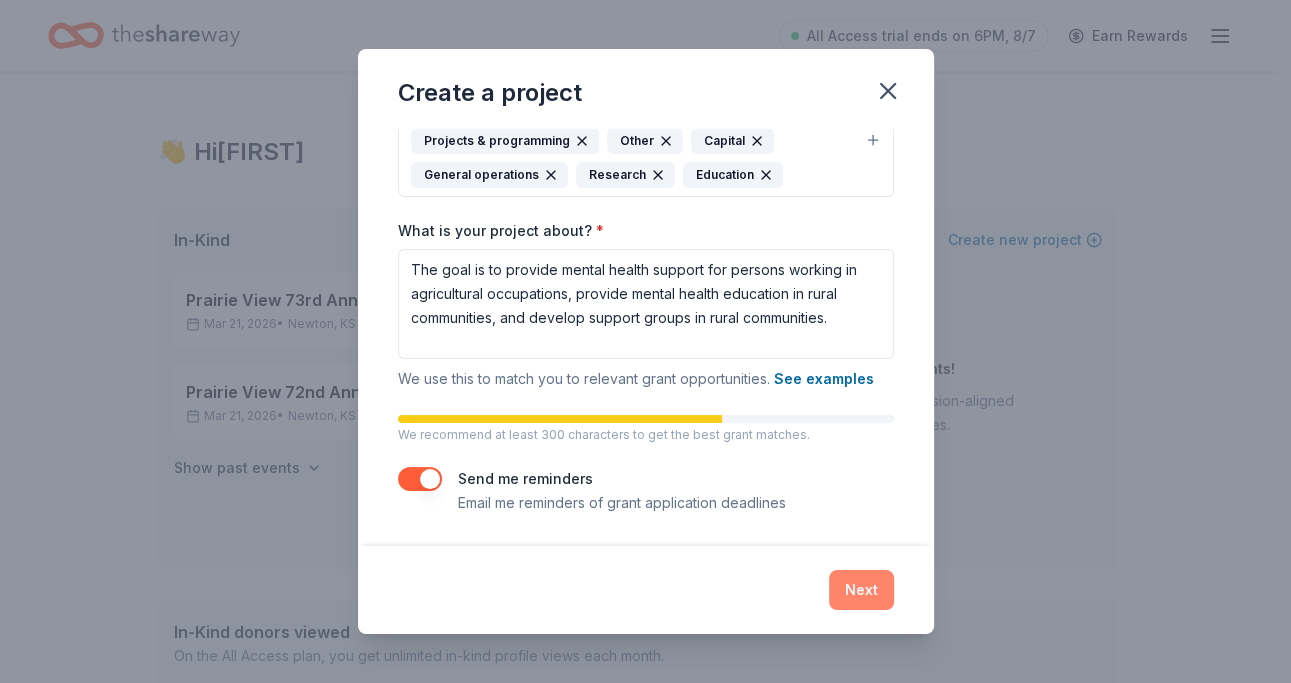 click on "Next" at bounding box center (861, 590) 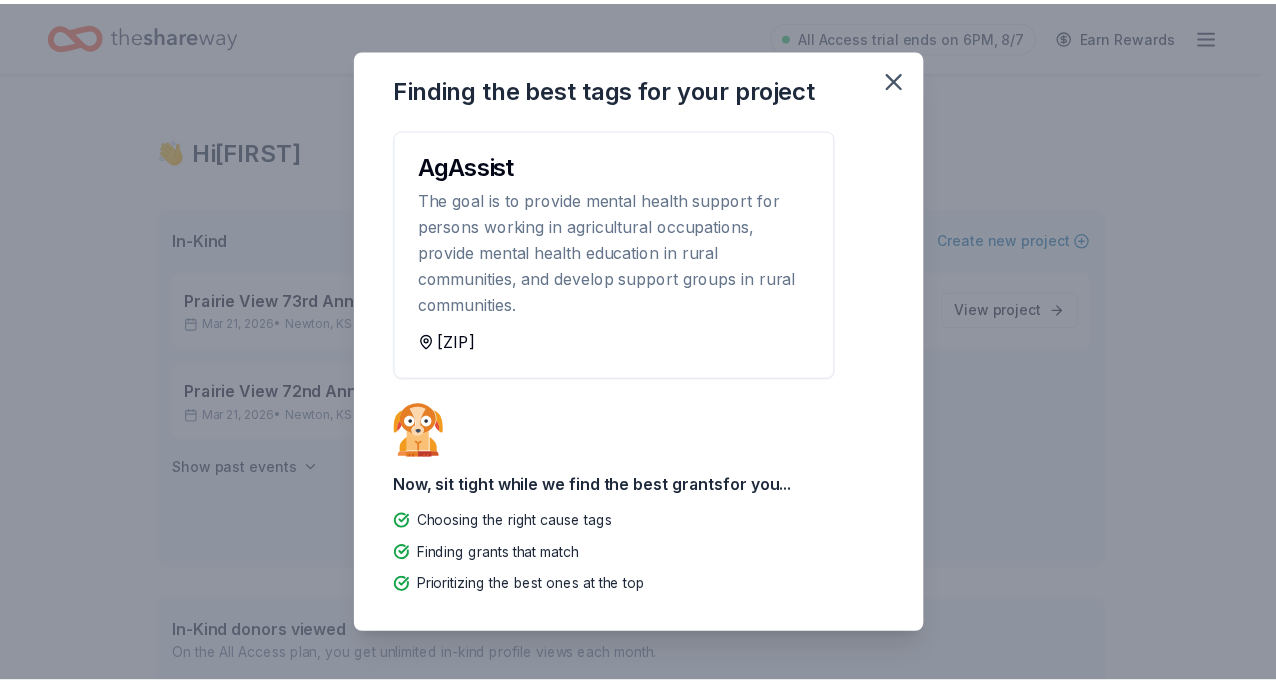 scroll, scrollTop: 0, scrollLeft: 0, axis: both 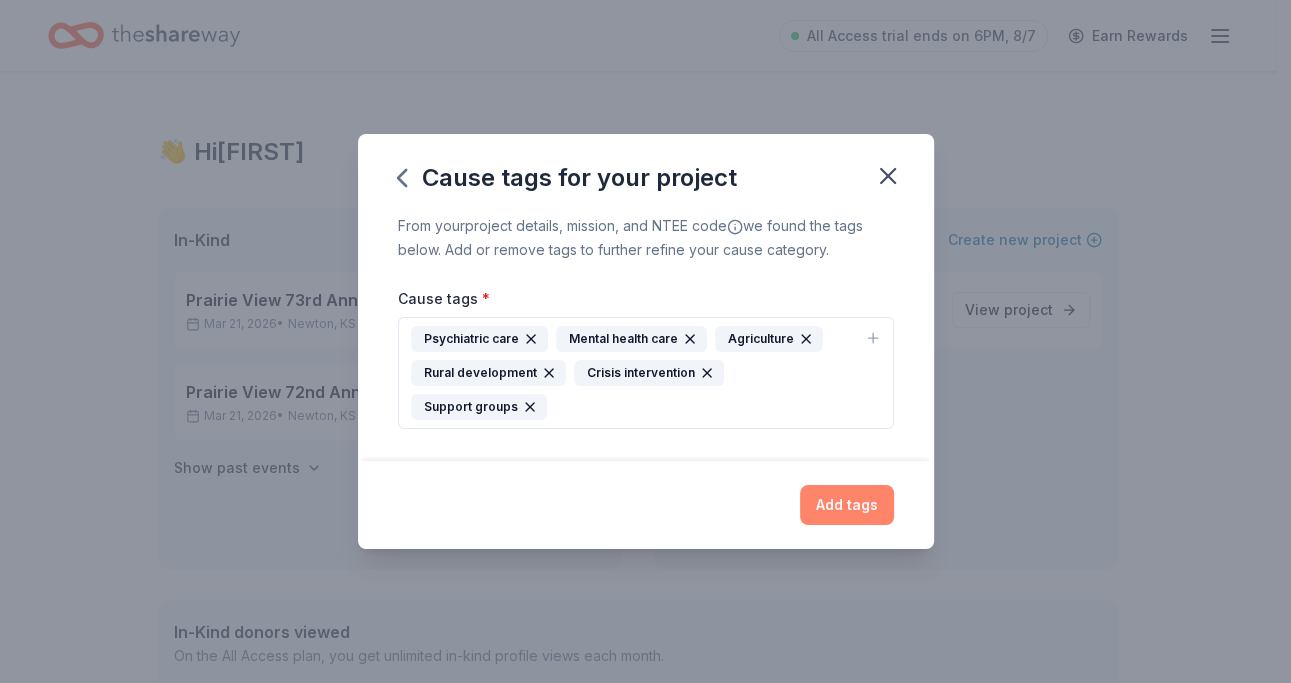 click on "Add tags" at bounding box center [847, 505] 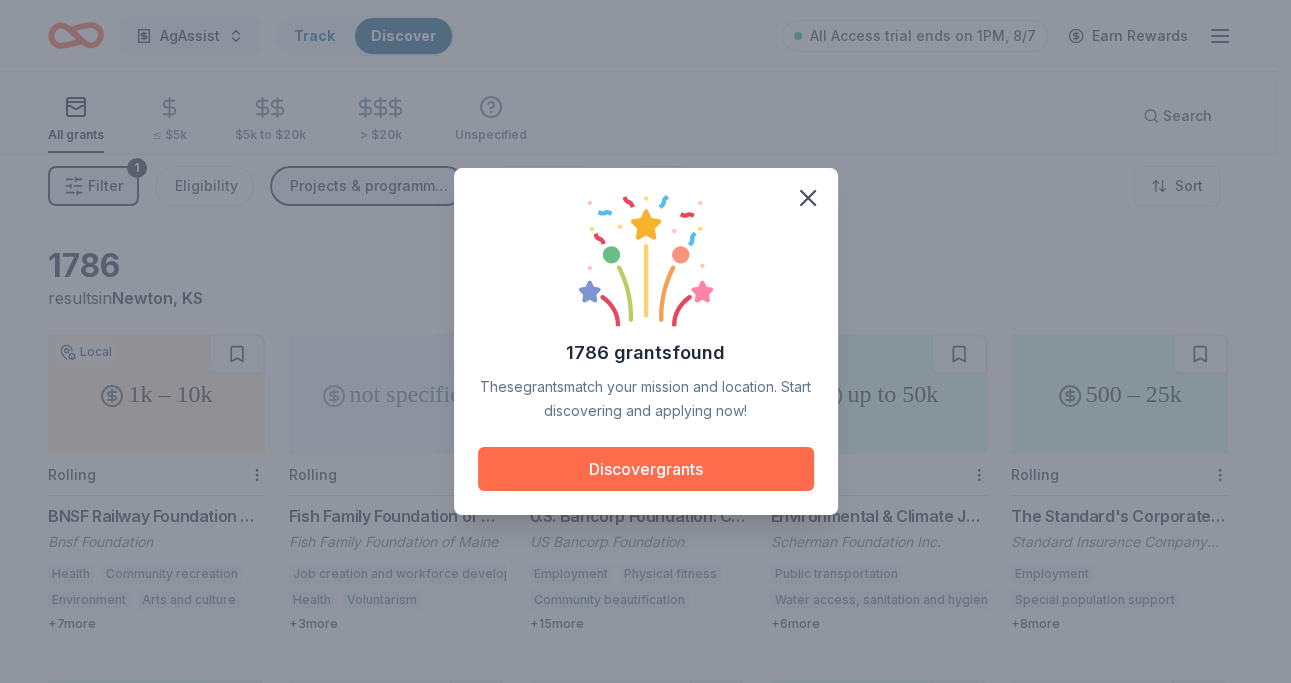 click on "Discover  grants" at bounding box center (646, 469) 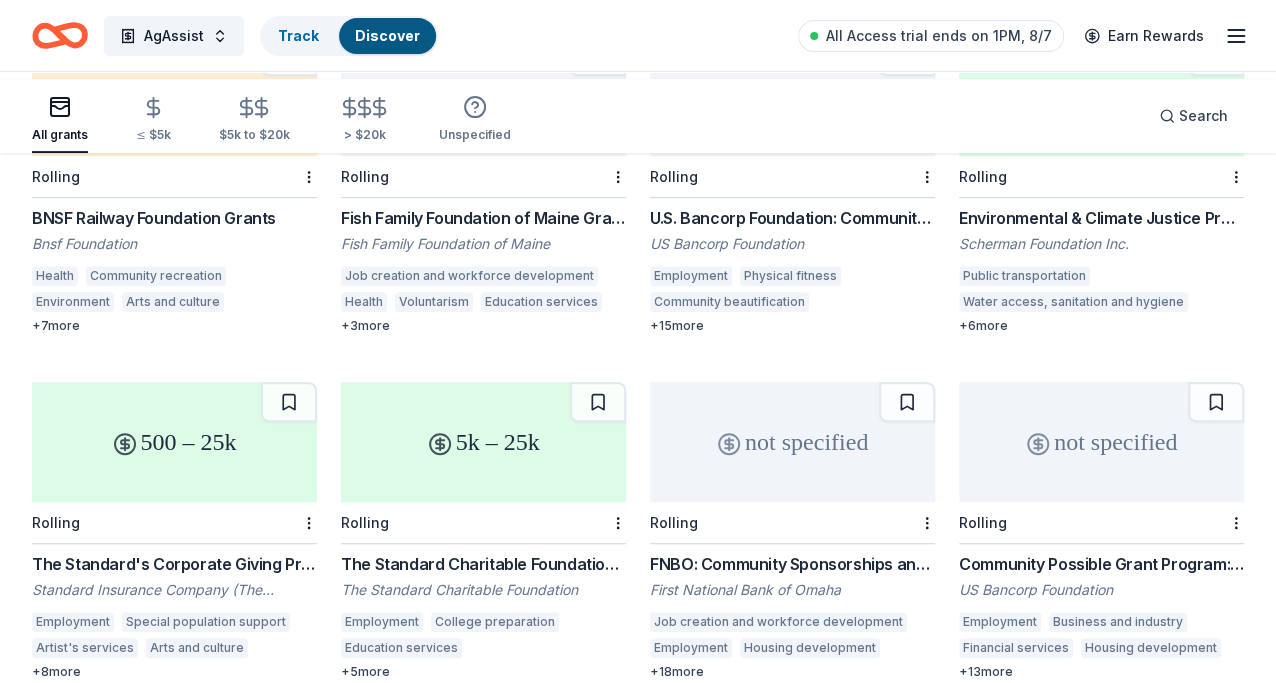 scroll, scrollTop: 300, scrollLeft: 0, axis: vertical 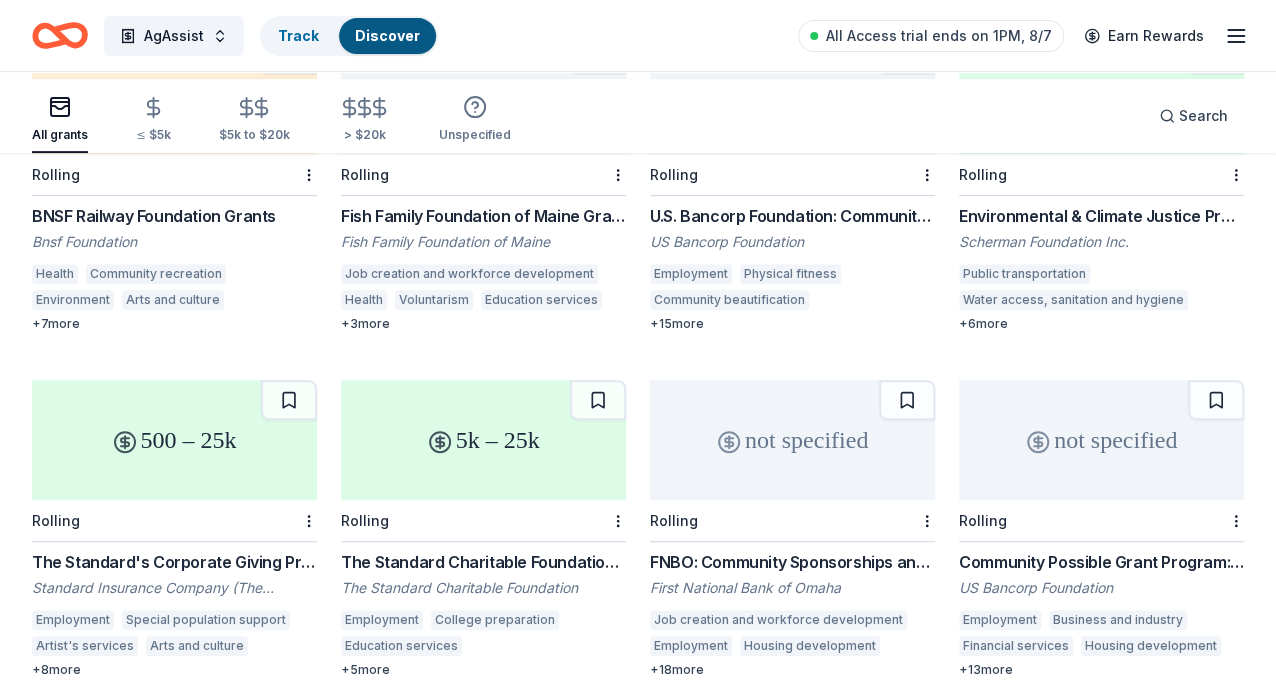 click on "BNSF Railway Foundation Grants" at bounding box center (174, 216) 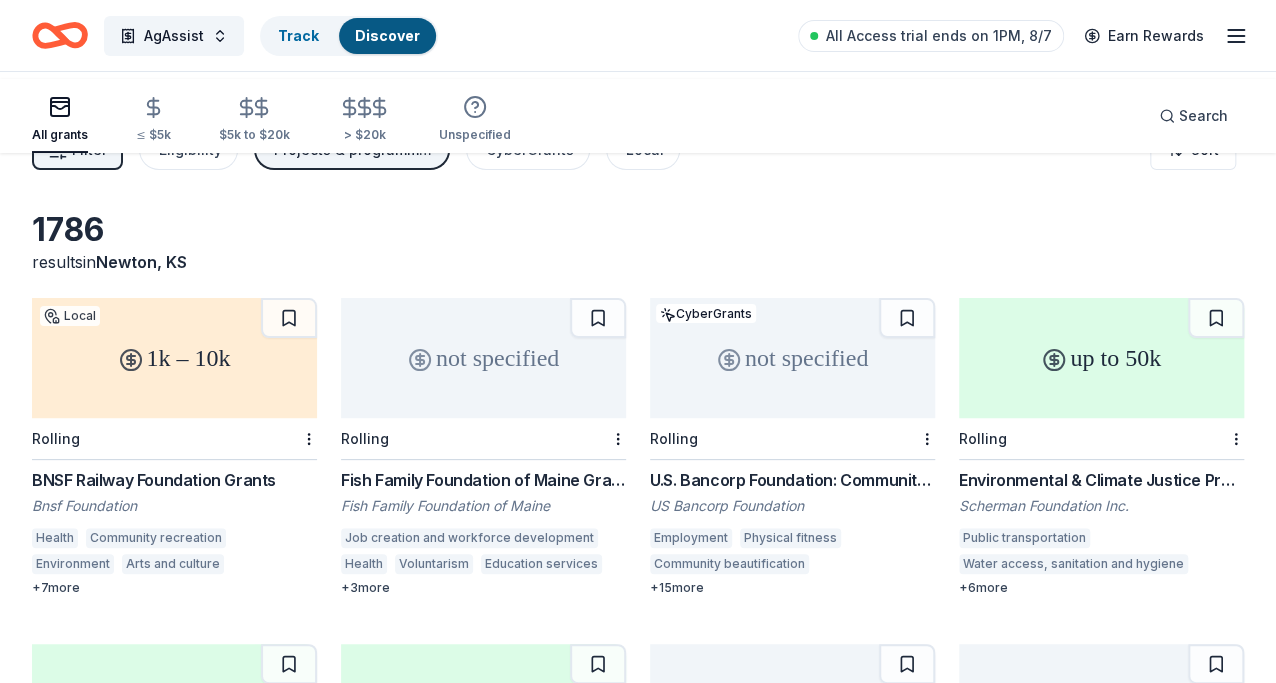 scroll, scrollTop: 0, scrollLeft: 0, axis: both 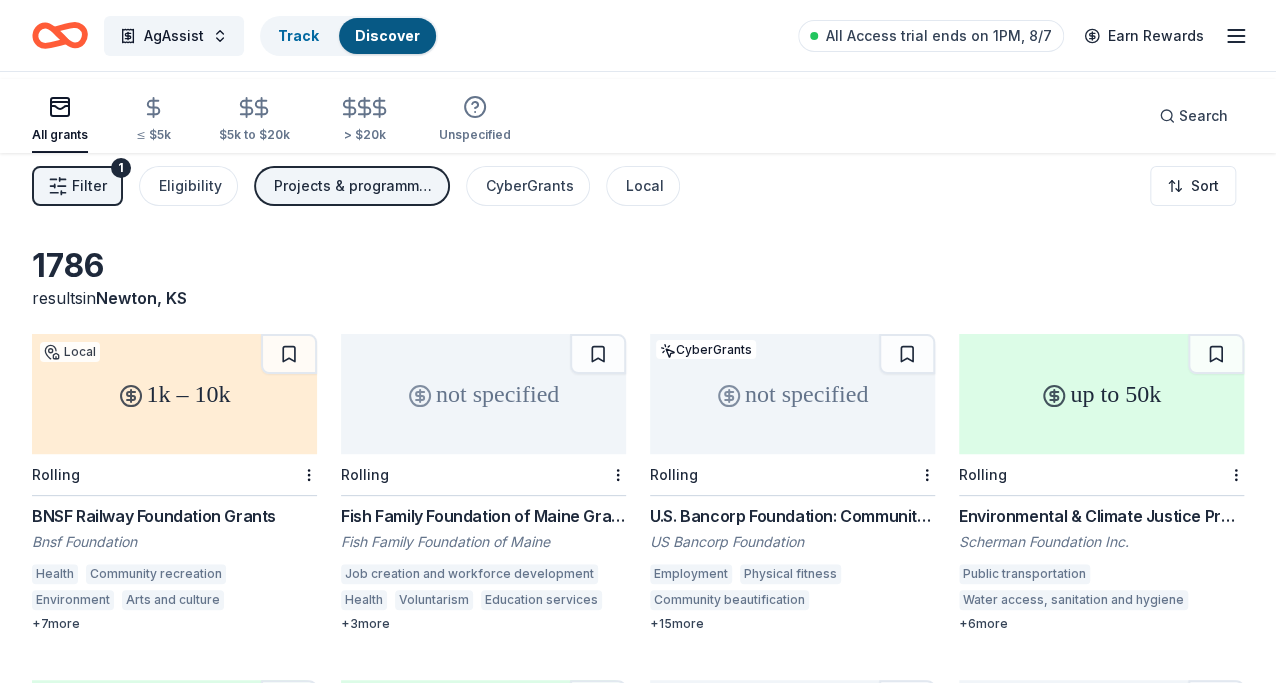 click 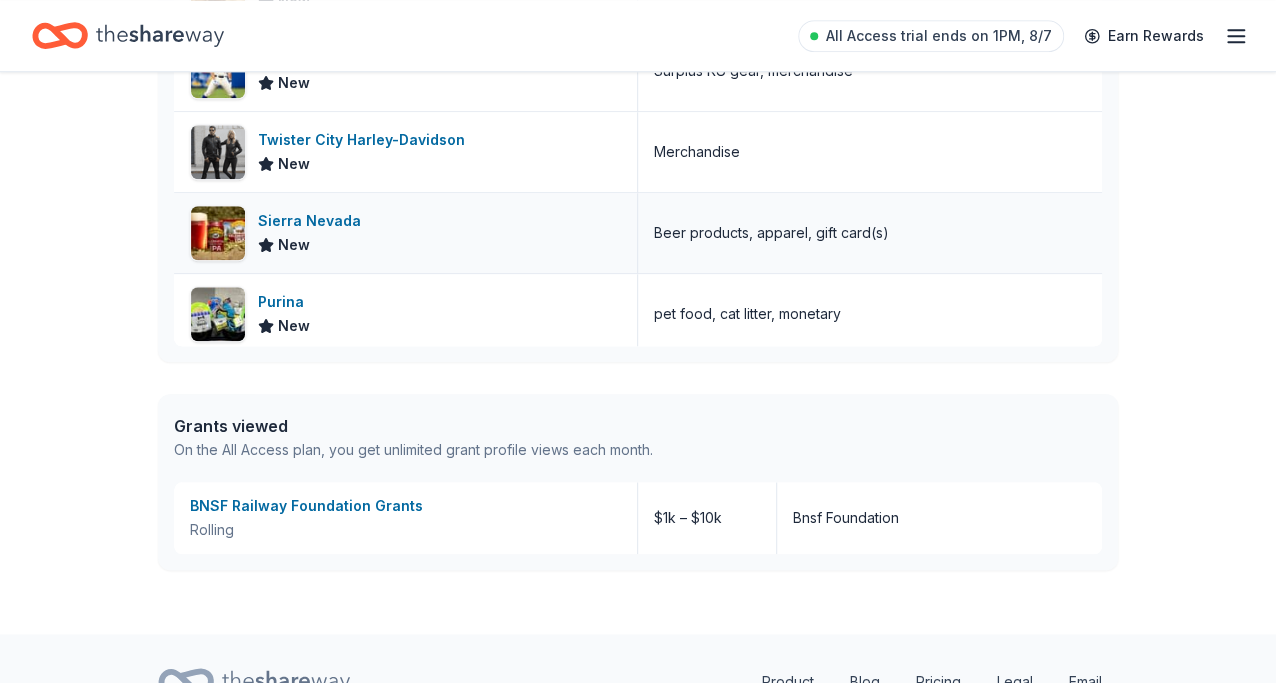 scroll, scrollTop: 799, scrollLeft: 0, axis: vertical 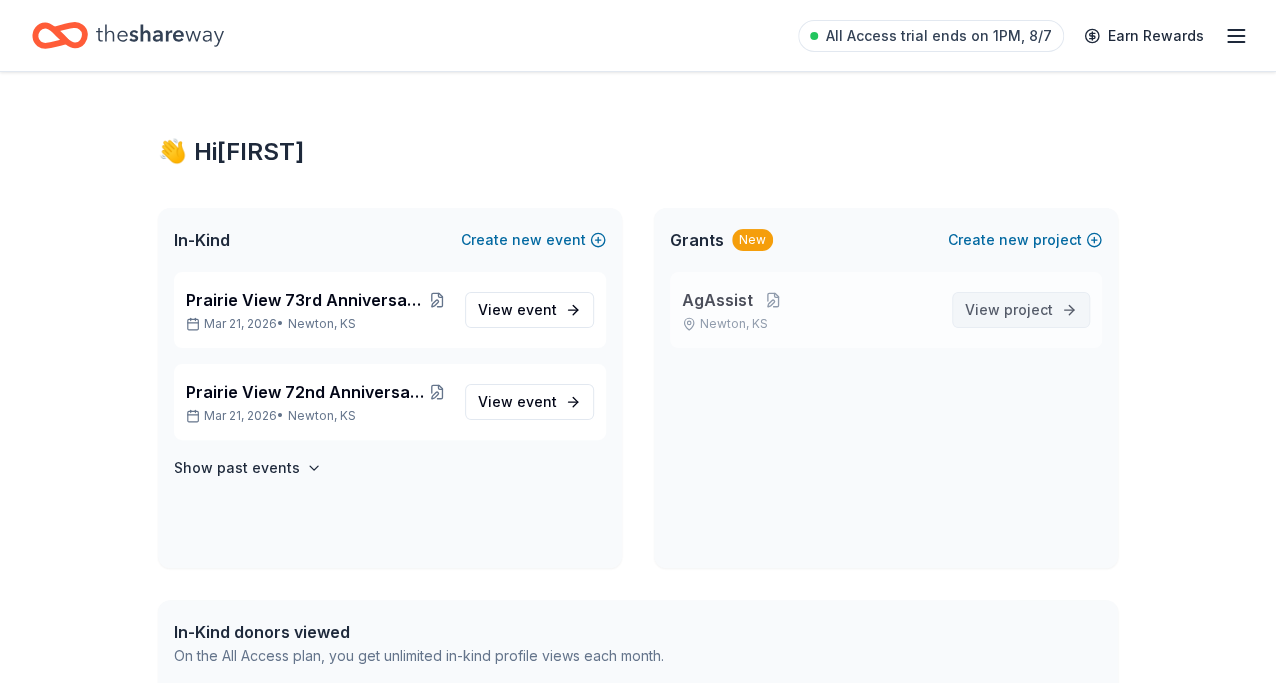 click on "project" at bounding box center (1028, 309) 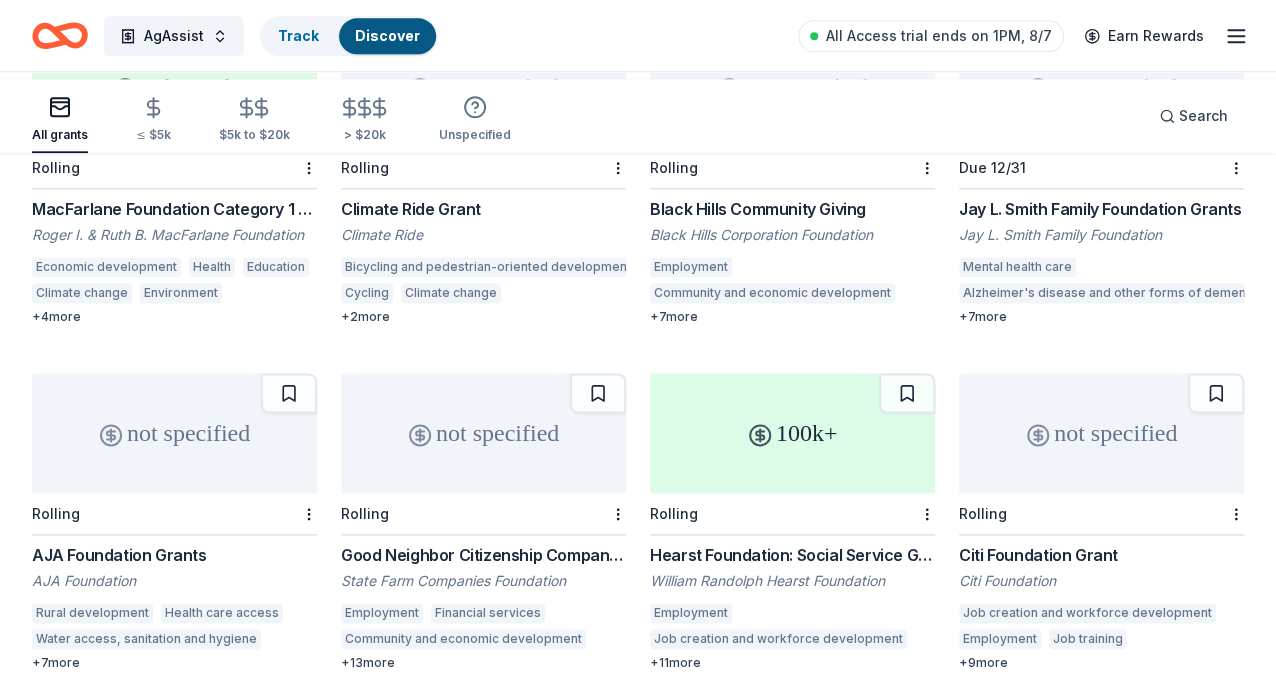 scroll, scrollTop: 999, scrollLeft: 0, axis: vertical 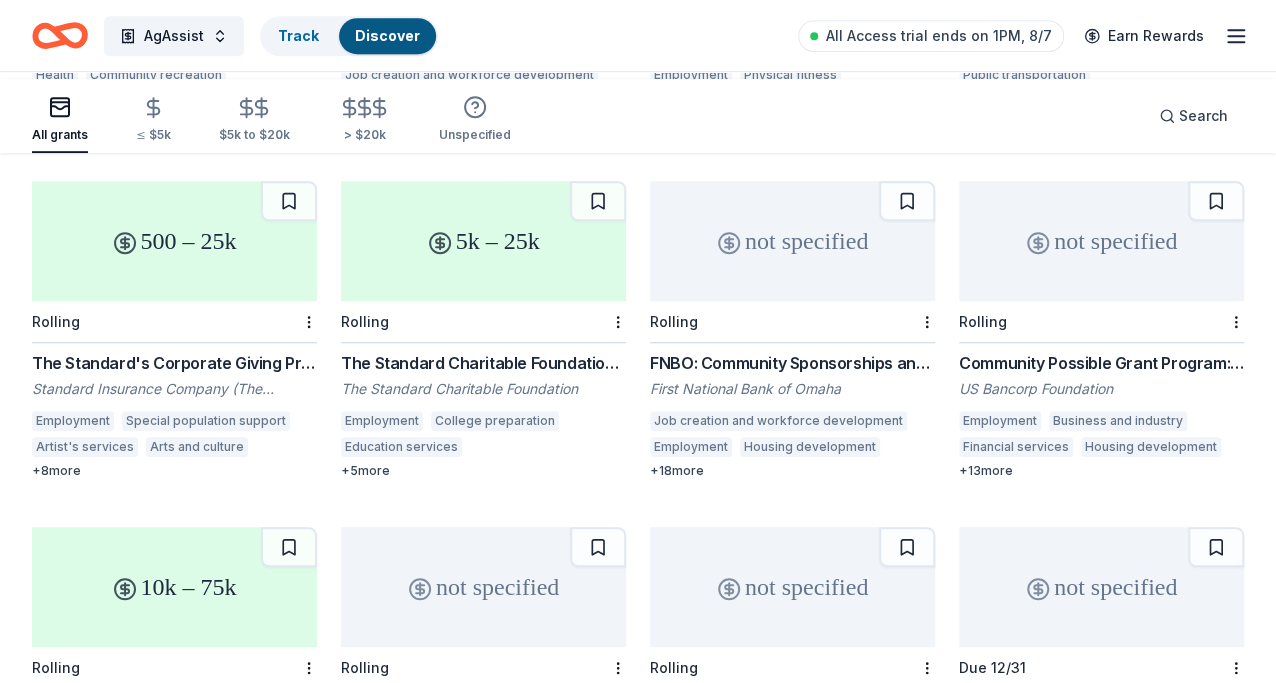 click 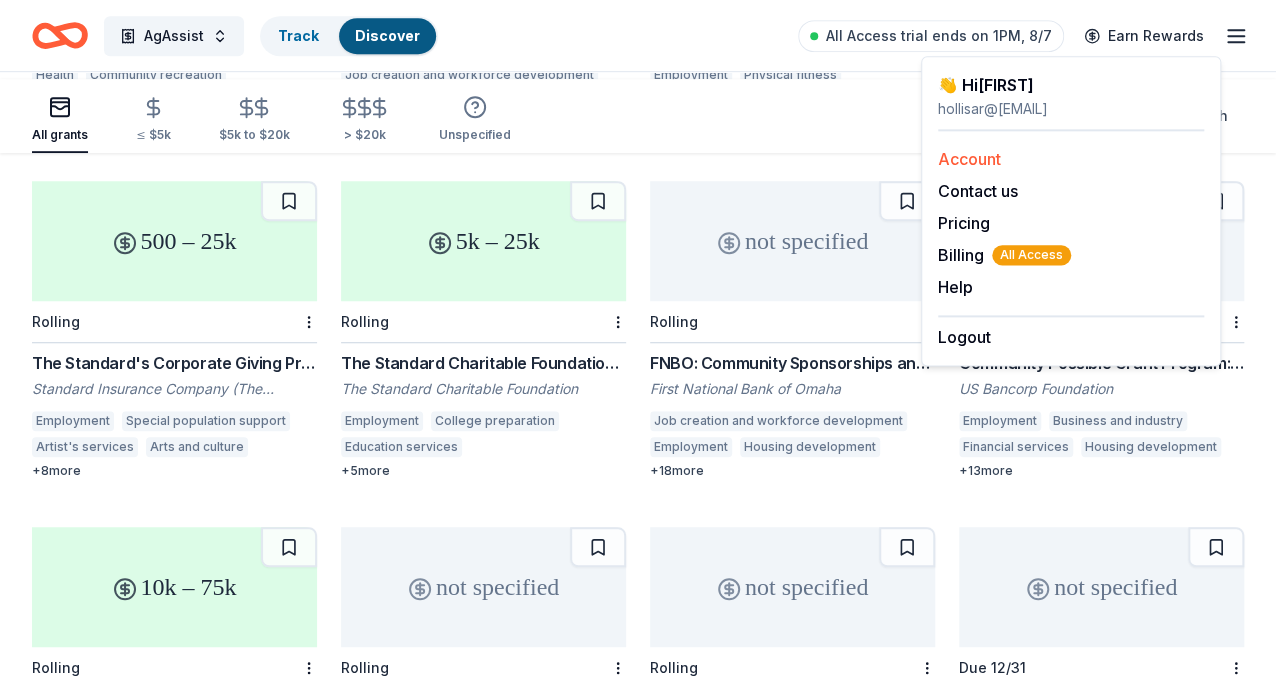 click on "Account" at bounding box center (969, 159) 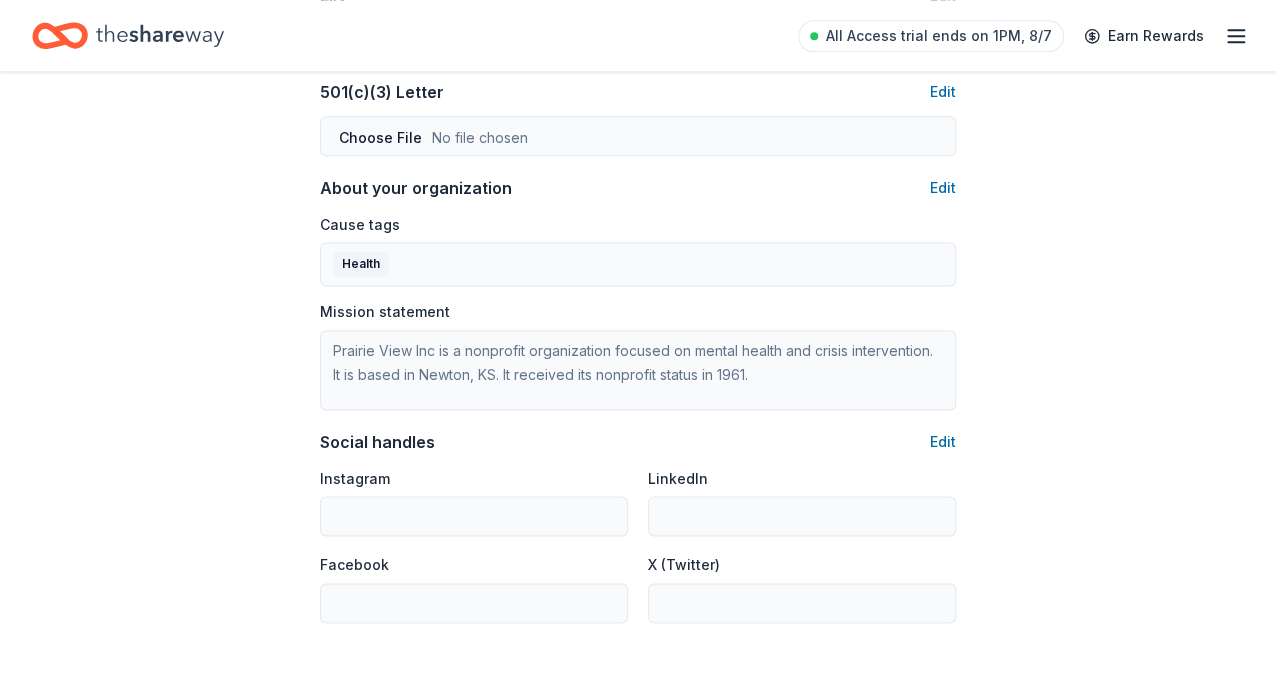 scroll, scrollTop: 1100, scrollLeft: 0, axis: vertical 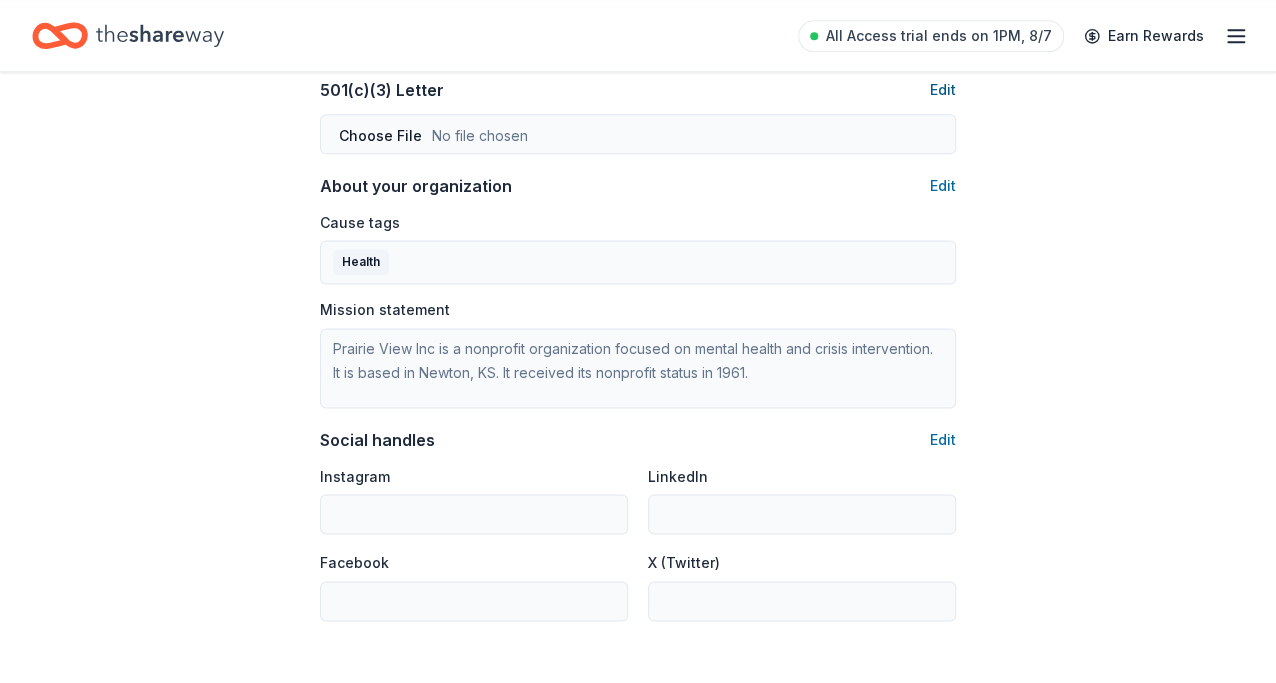 click on "Edit" at bounding box center (943, 90) 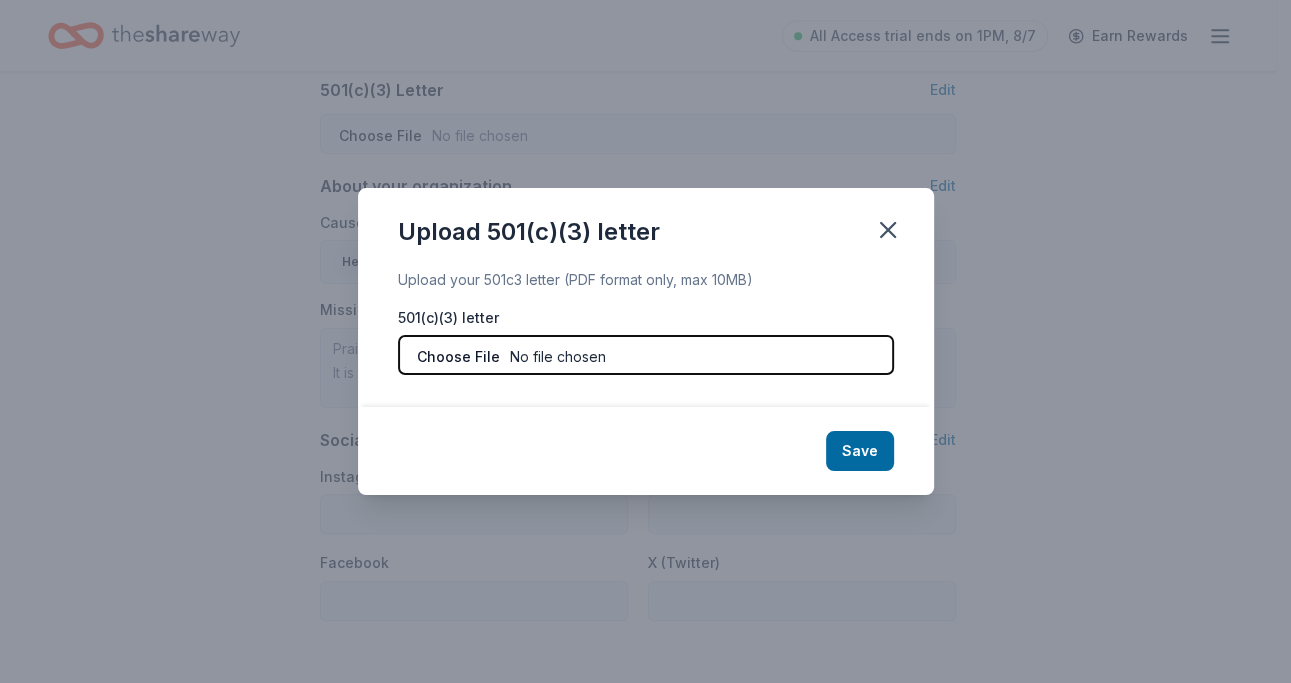 click at bounding box center (646, 355) 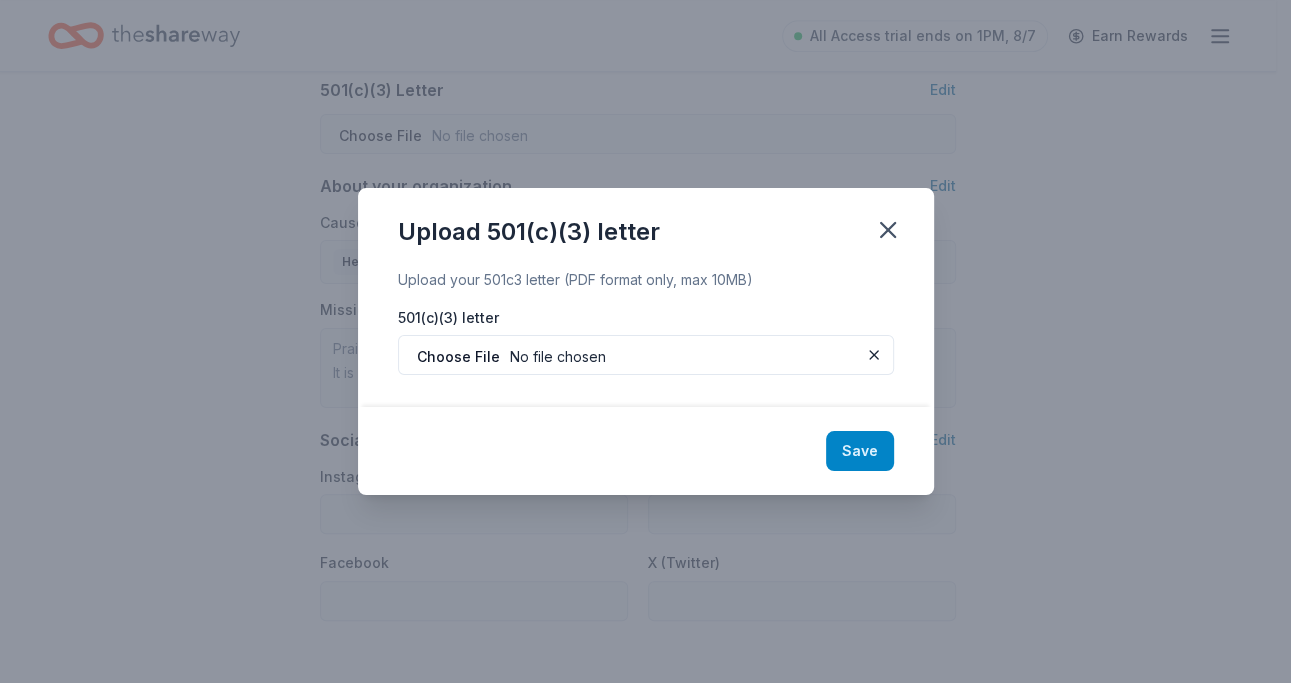 click on "Save" at bounding box center (860, 451) 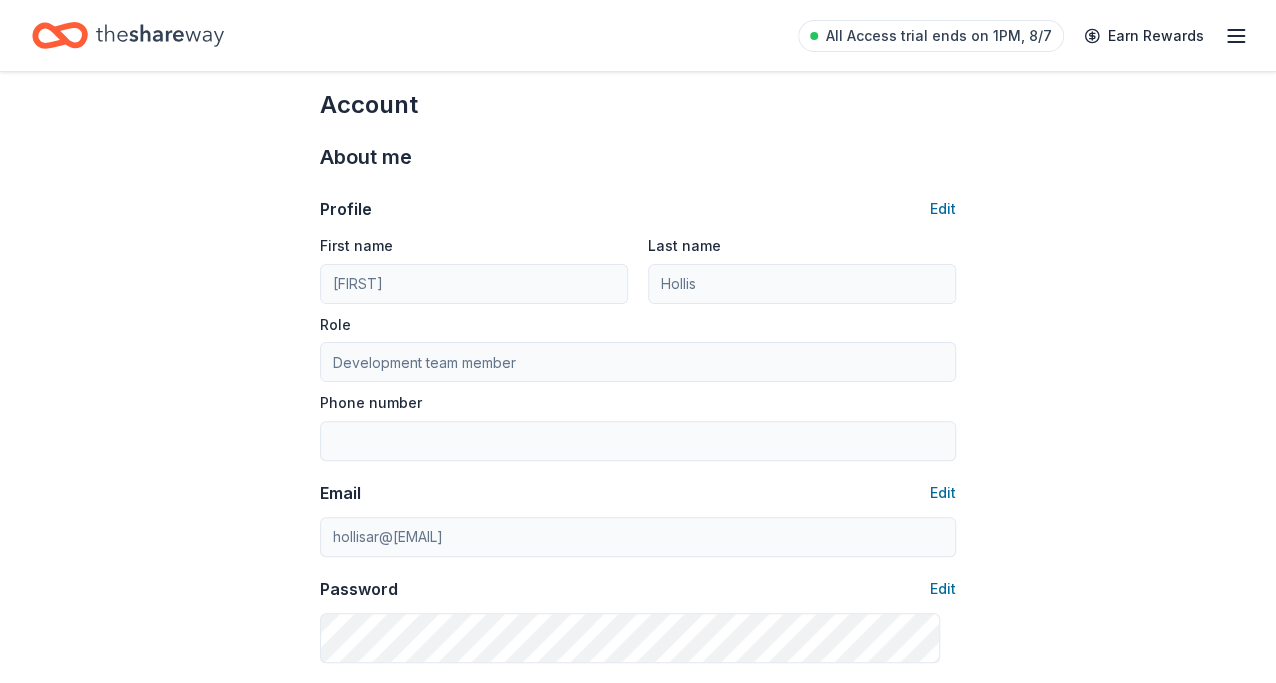 scroll, scrollTop: 0, scrollLeft: 0, axis: both 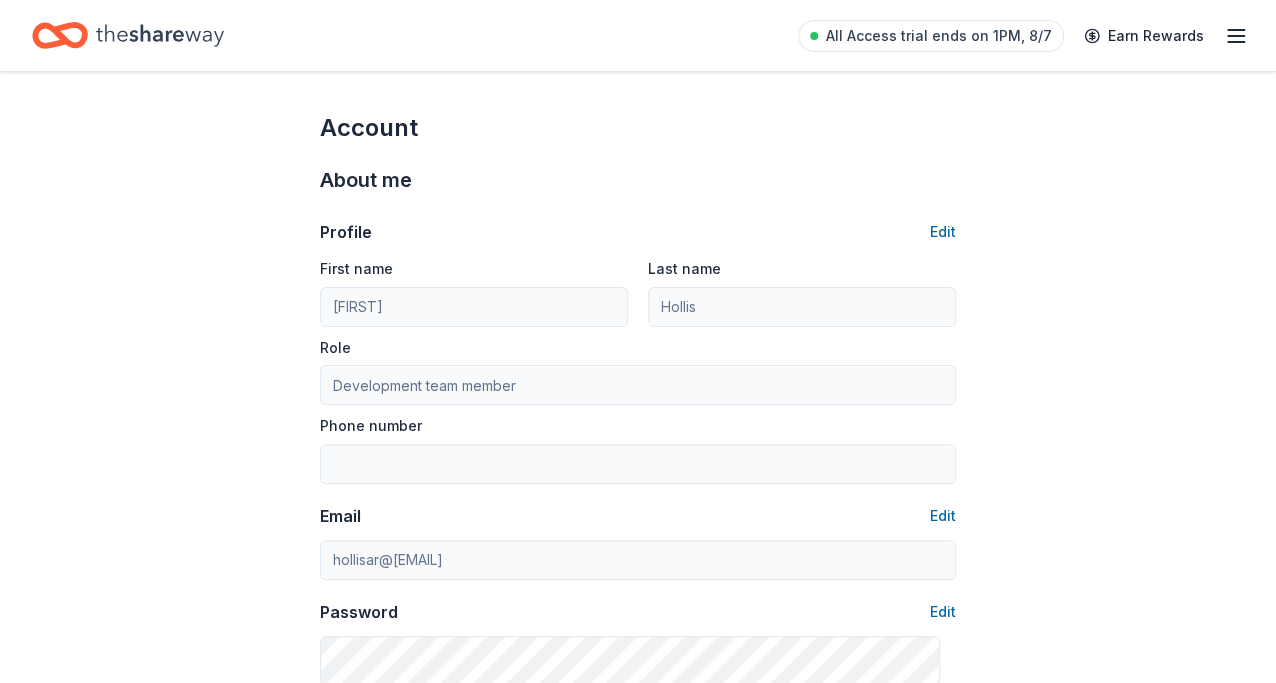 click 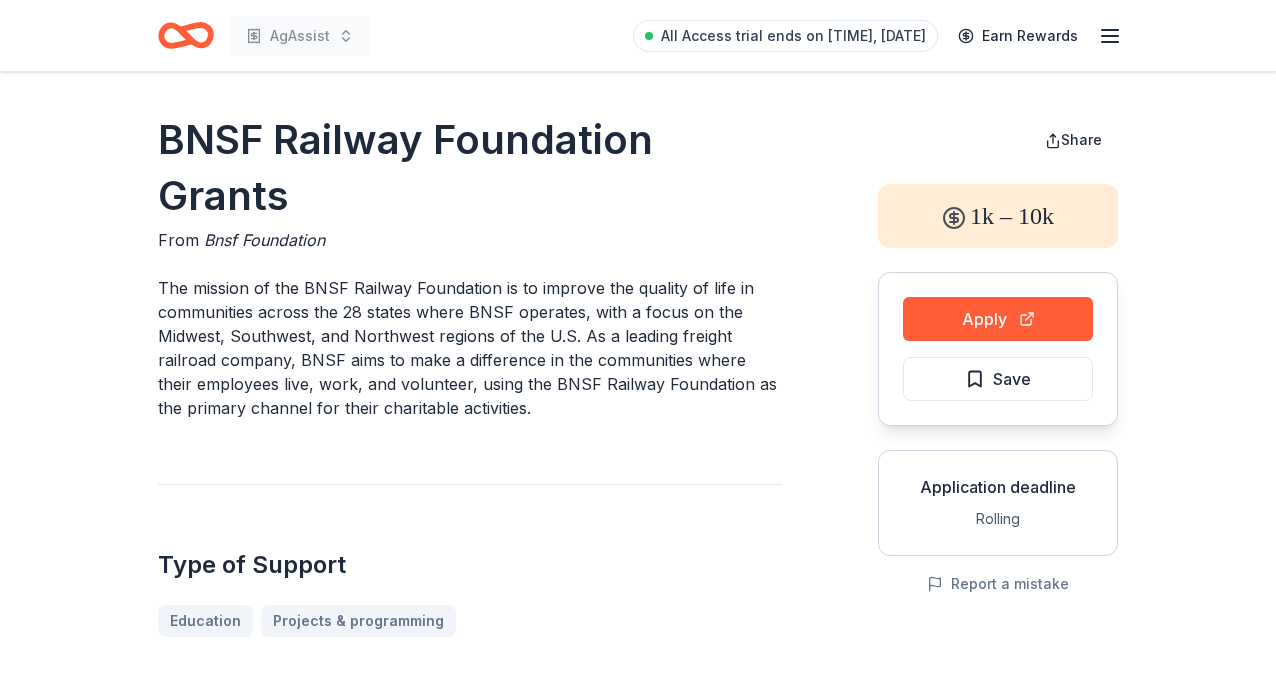 scroll, scrollTop: 0, scrollLeft: 0, axis: both 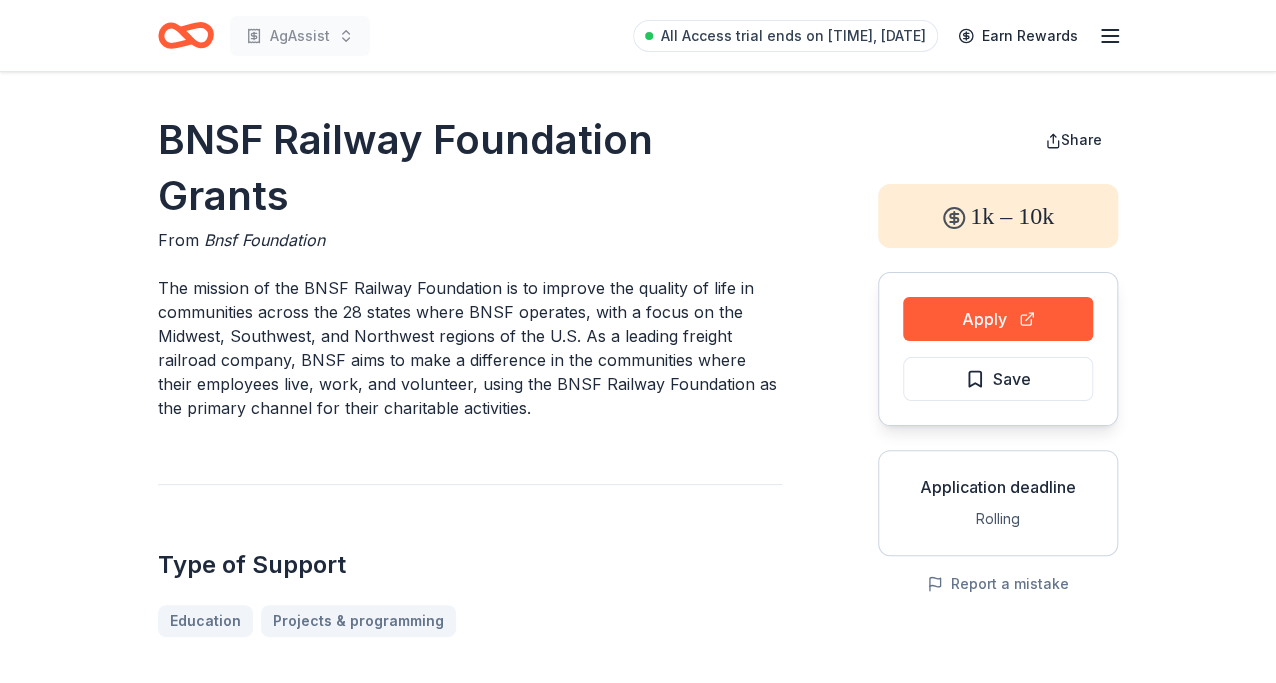 click 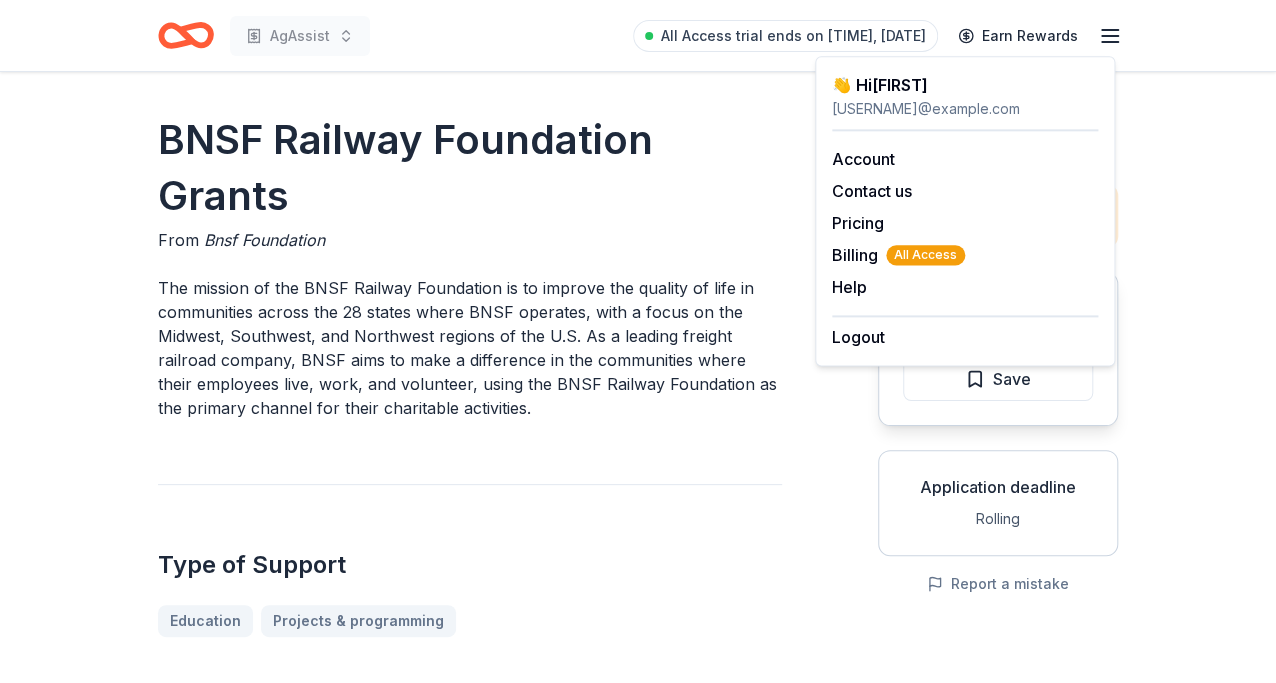 click on "BNSF Railway Foundation Grants" at bounding box center (470, 168) 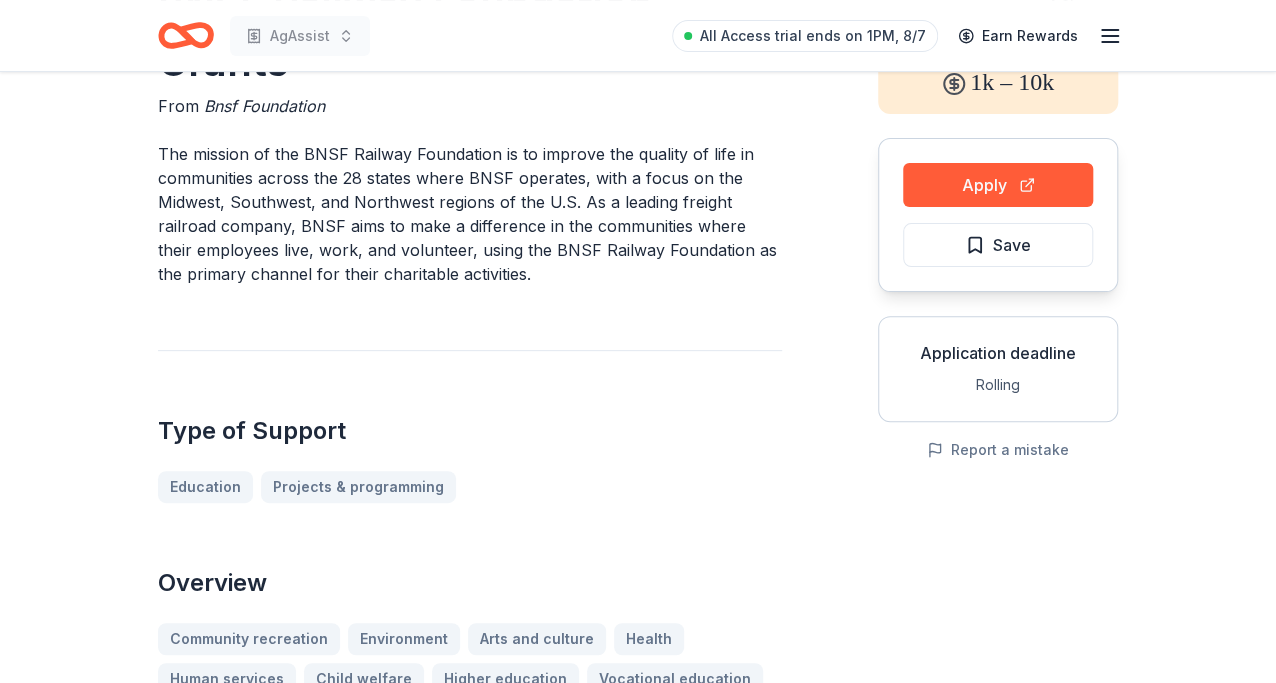 scroll, scrollTop: 99, scrollLeft: 0, axis: vertical 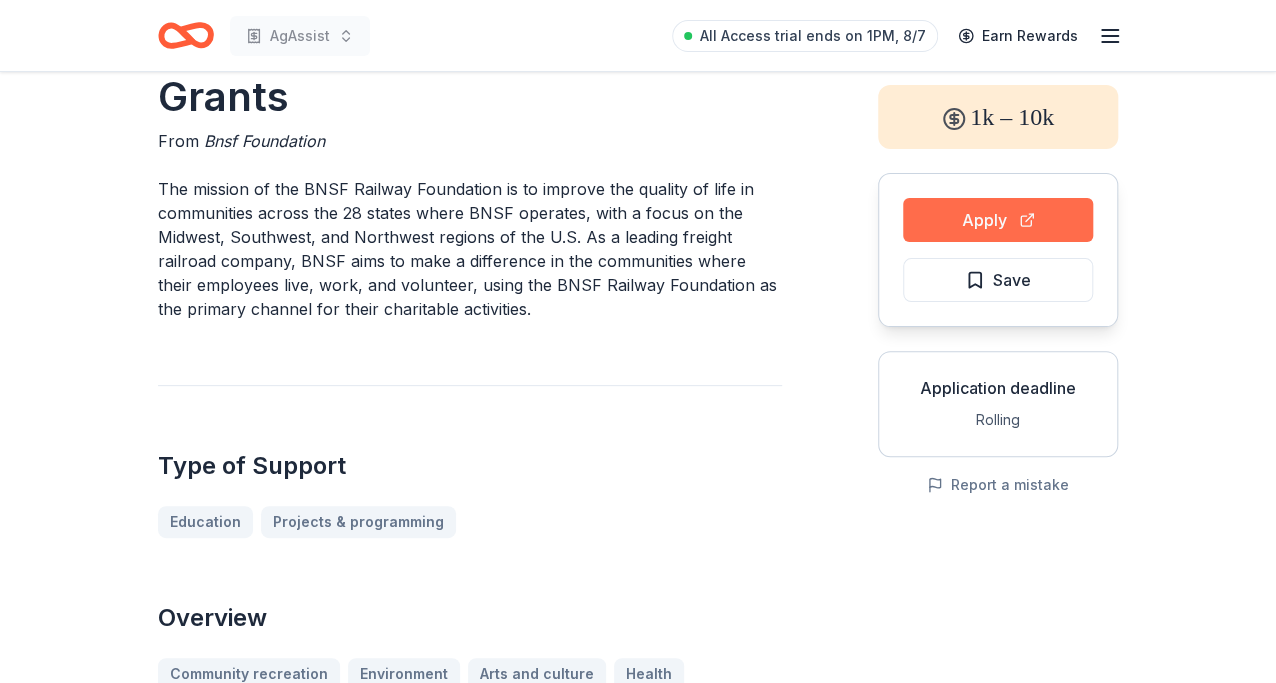 click on "Apply" at bounding box center (998, 220) 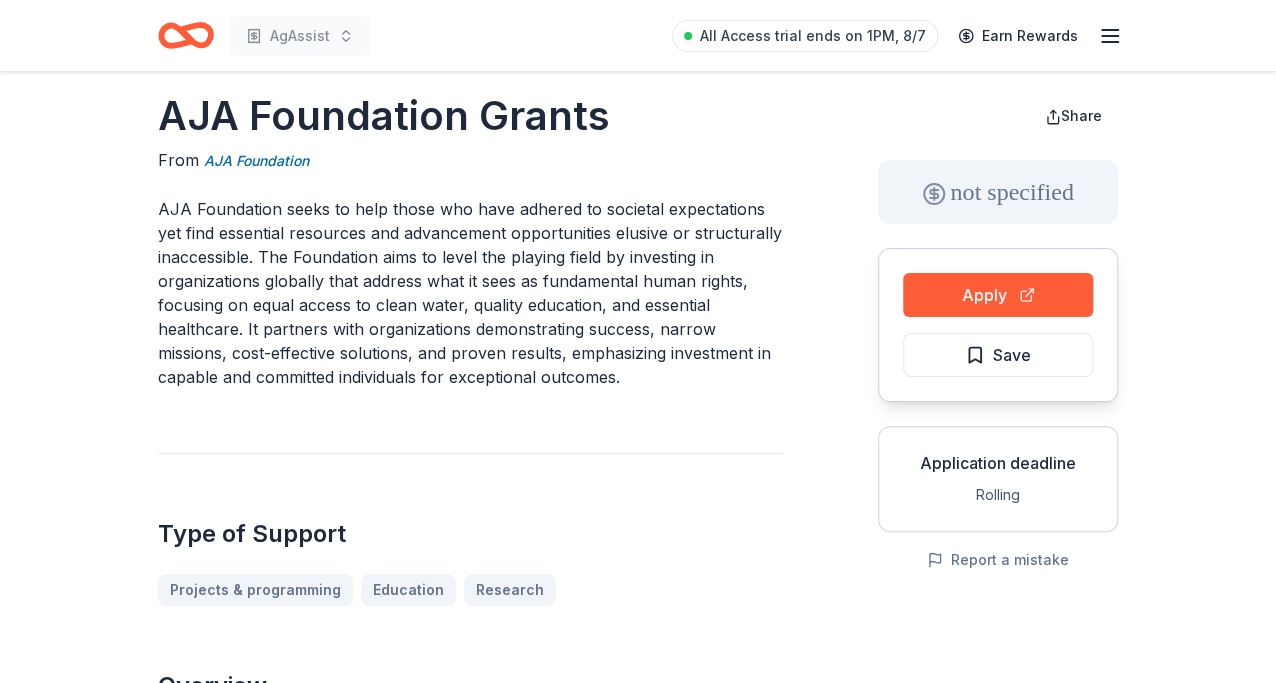 scroll, scrollTop: 0, scrollLeft: 0, axis: both 